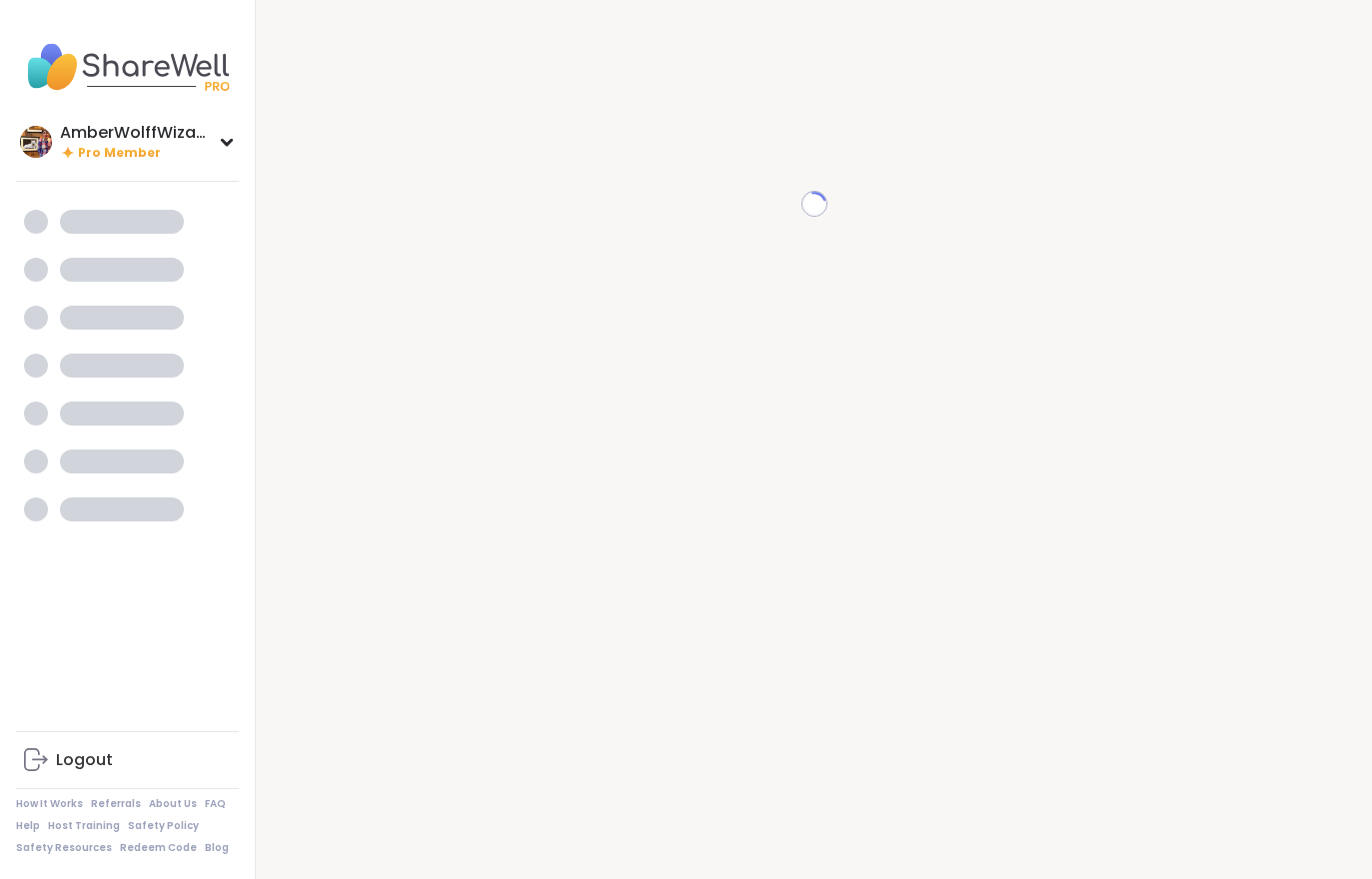 scroll, scrollTop: 0, scrollLeft: 0, axis: both 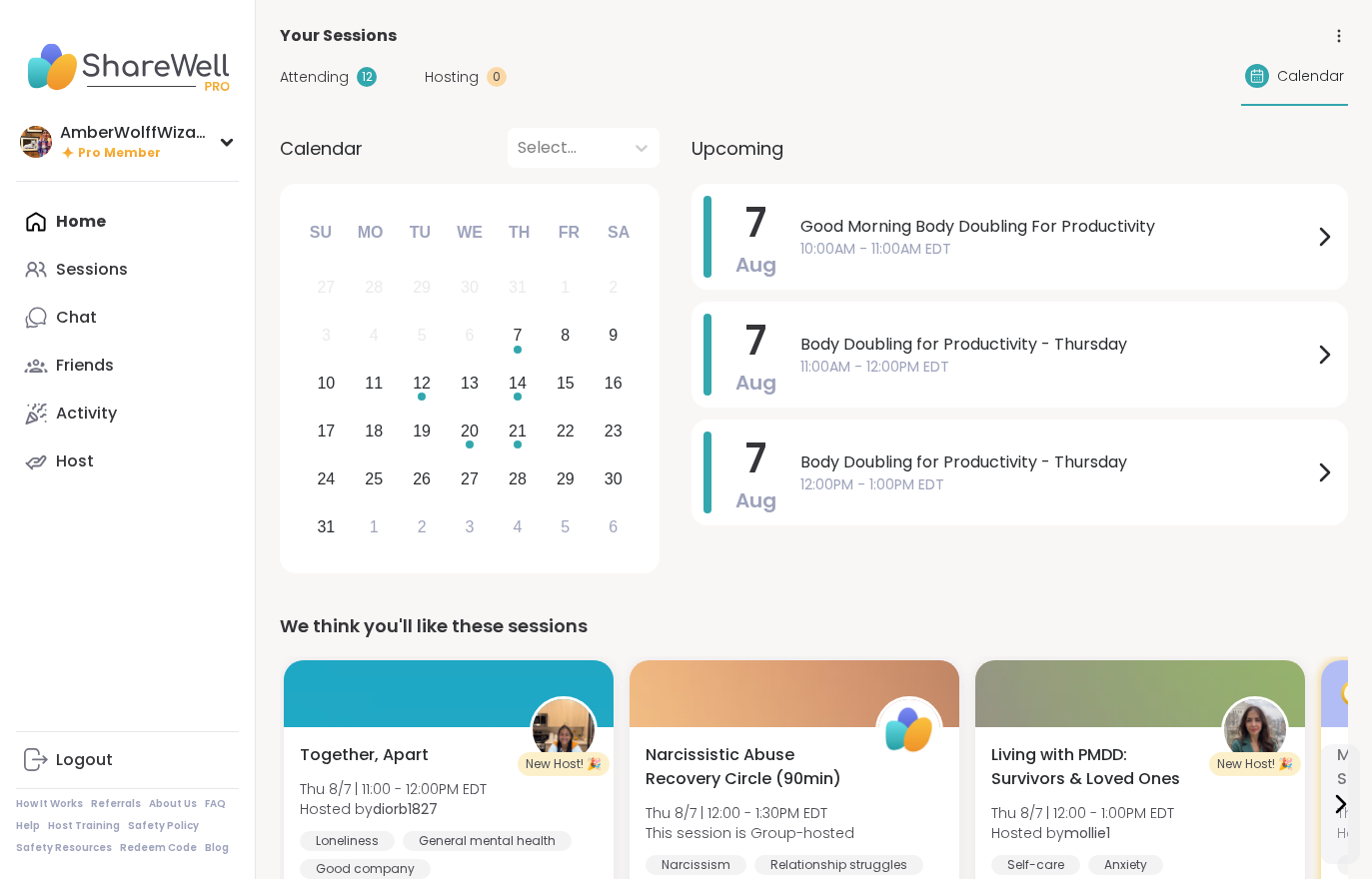 click on "Attending" at bounding box center (314, 77) 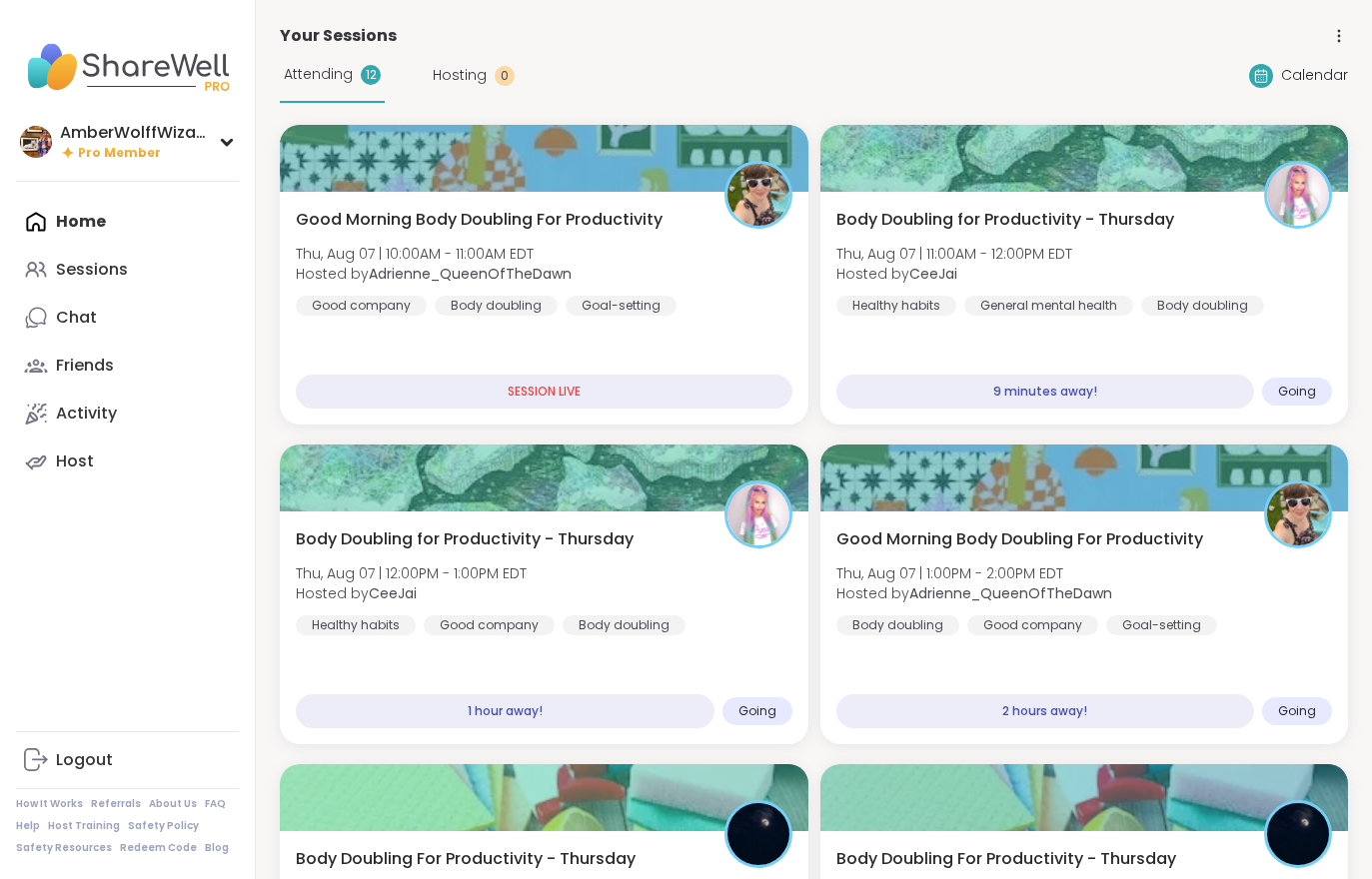 click on "Adrienne_QueenOfTheDawn" at bounding box center [470, 274] 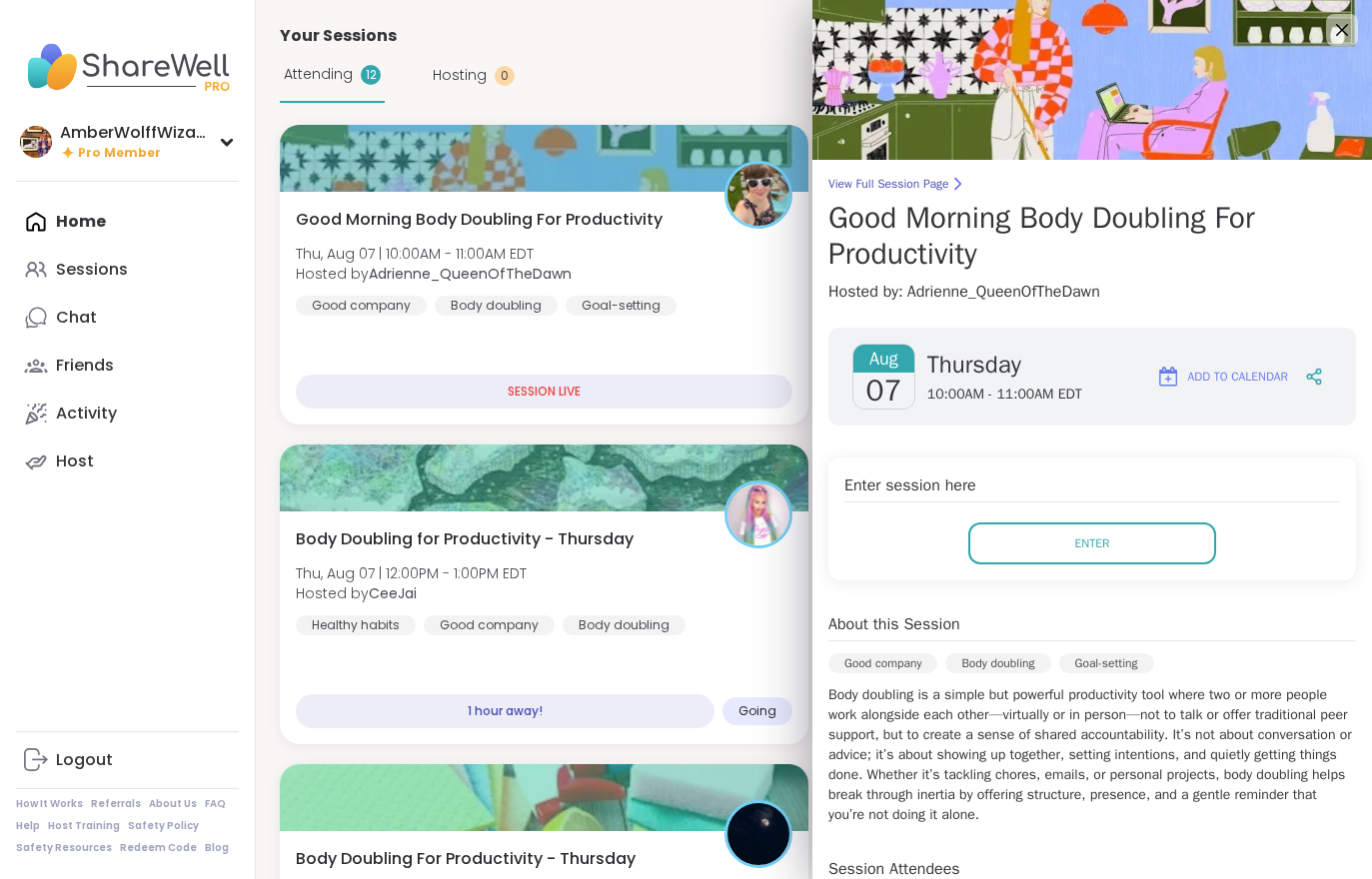 click on "Enter" at bounding box center (1092, 543) 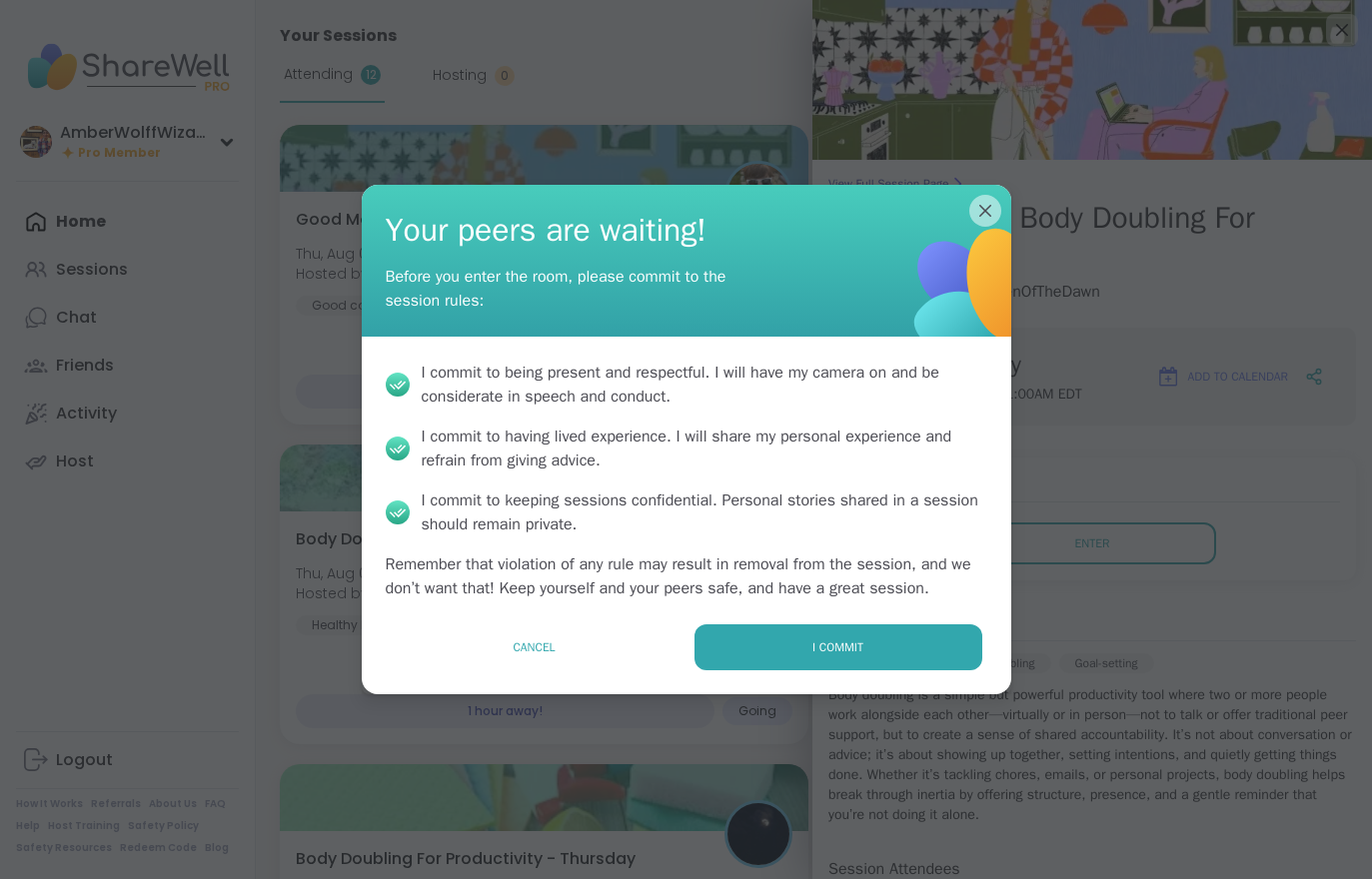 click on "I commit" at bounding box center [838, 647] 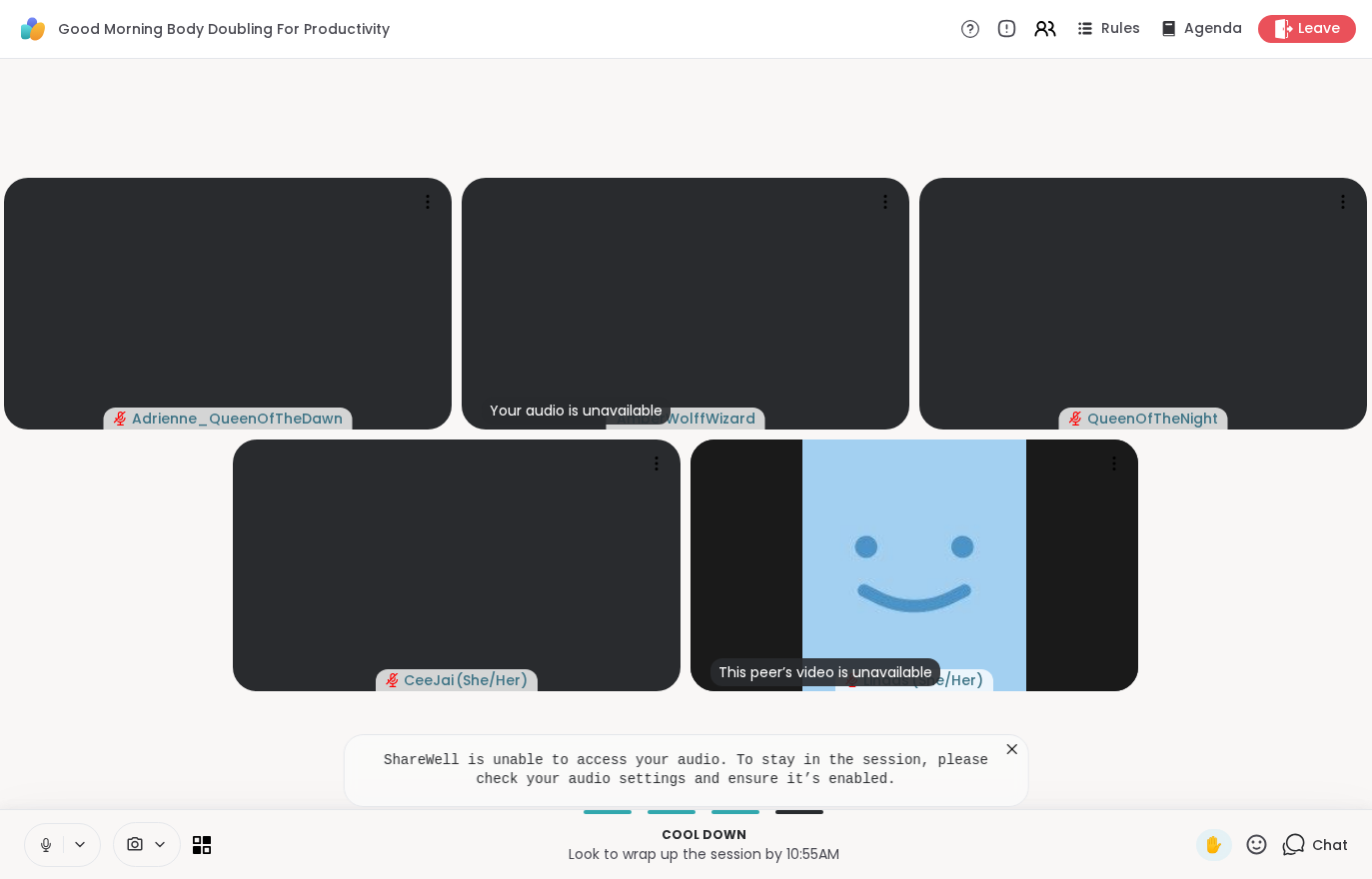 click on "Adrienne_QueenOfTheDawn Your audio is unavailable AmberWolffWizard QueenOfTheNight CeeJai ( She/Her ) This peer’s video is unavailable Lindas ( She/Her )" at bounding box center (686, 434) 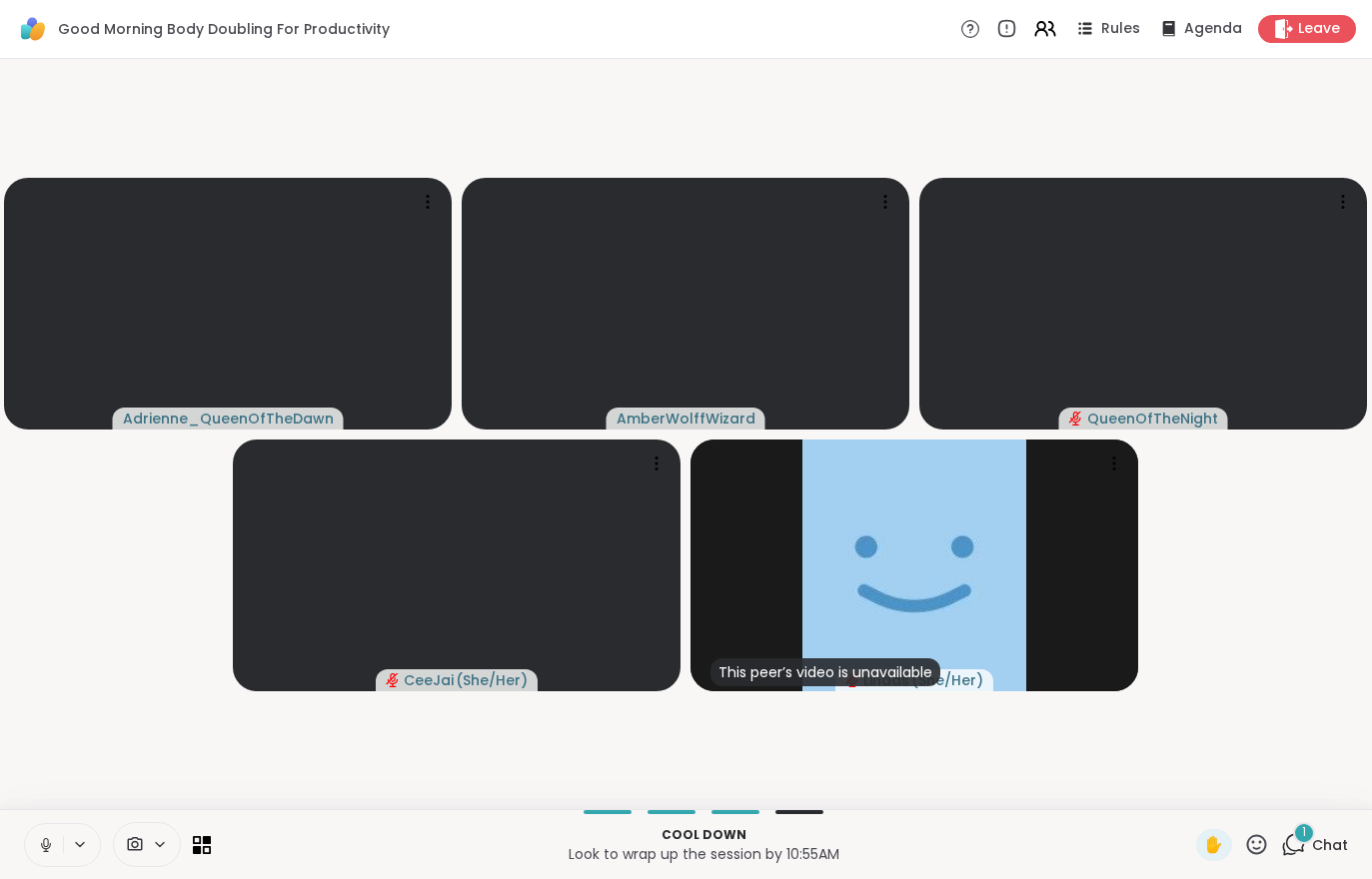 click on "Chat" at bounding box center (1330, 845) 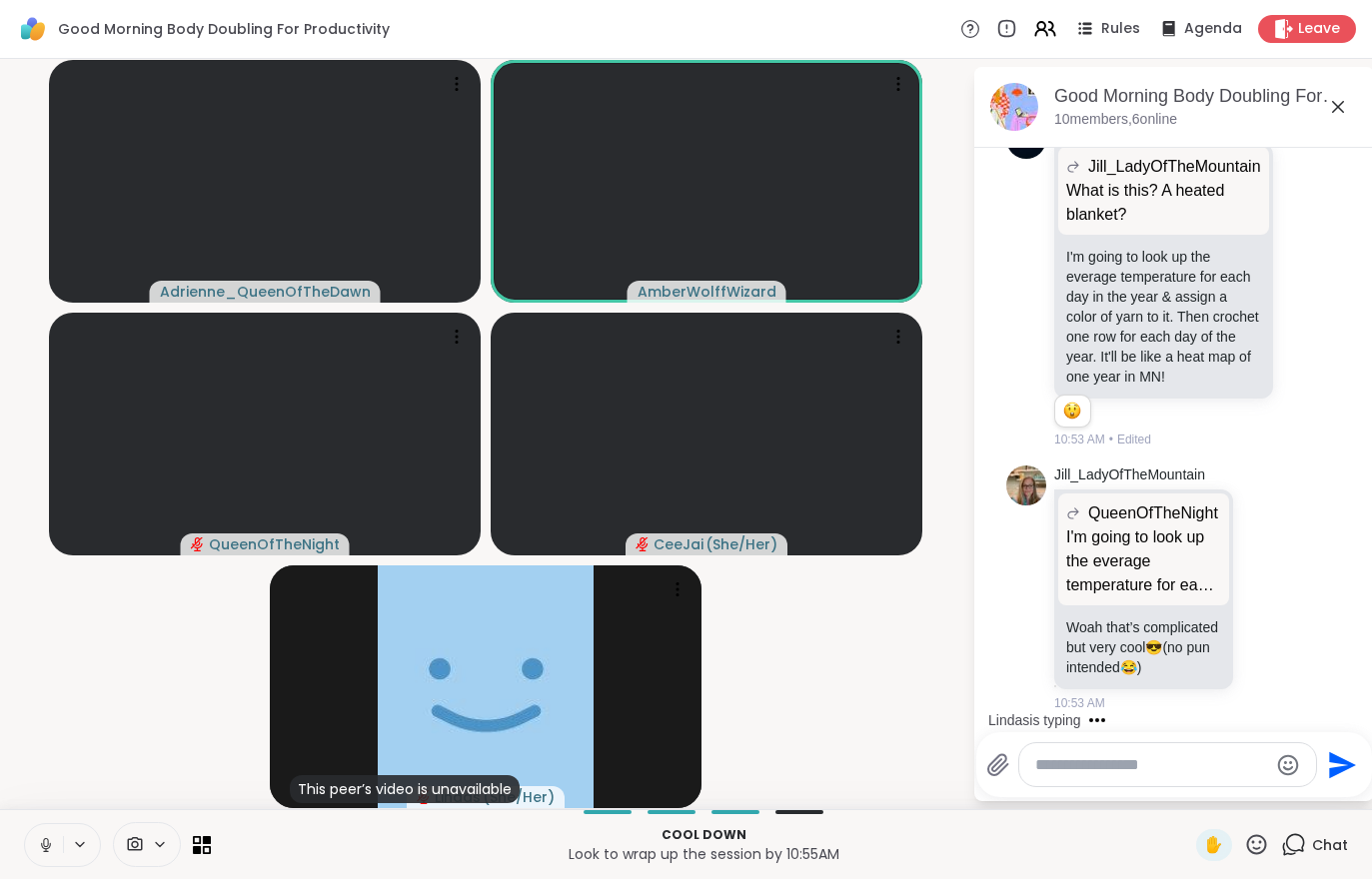 scroll, scrollTop: 12166, scrollLeft: 0, axis: vertical 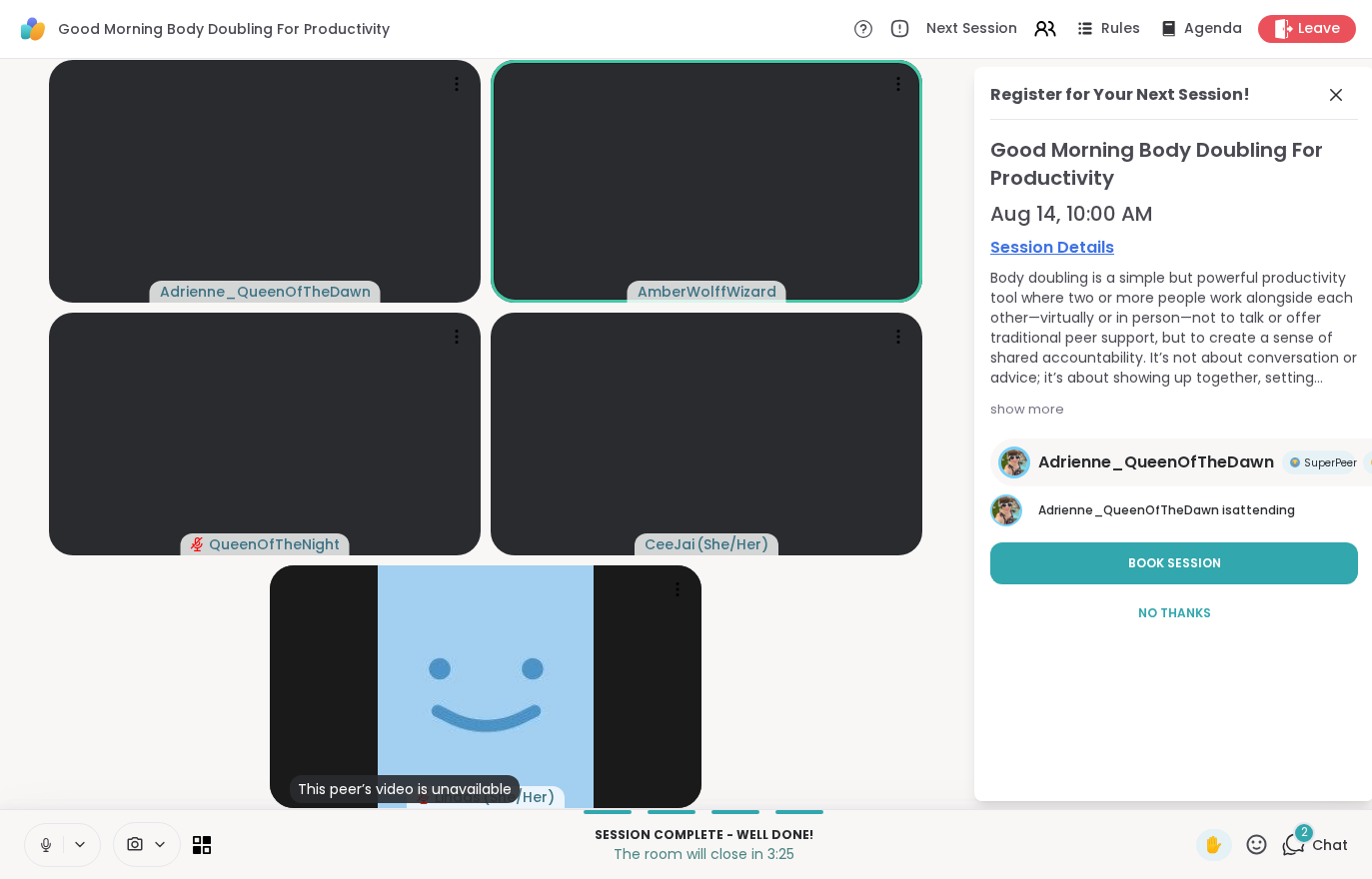 click on "Chat" at bounding box center [1330, 845] 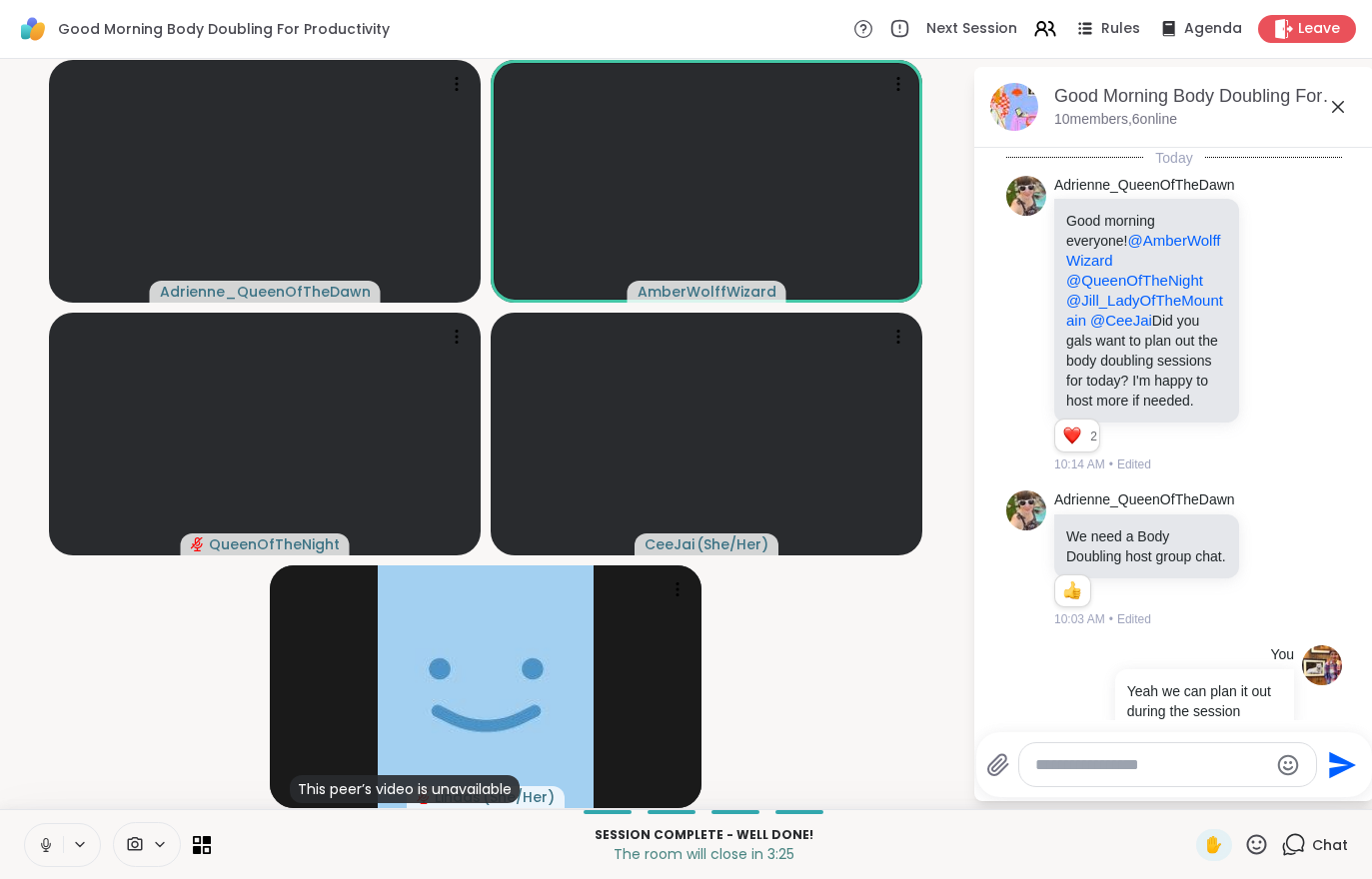 scroll, scrollTop: 12513, scrollLeft: 0, axis: vertical 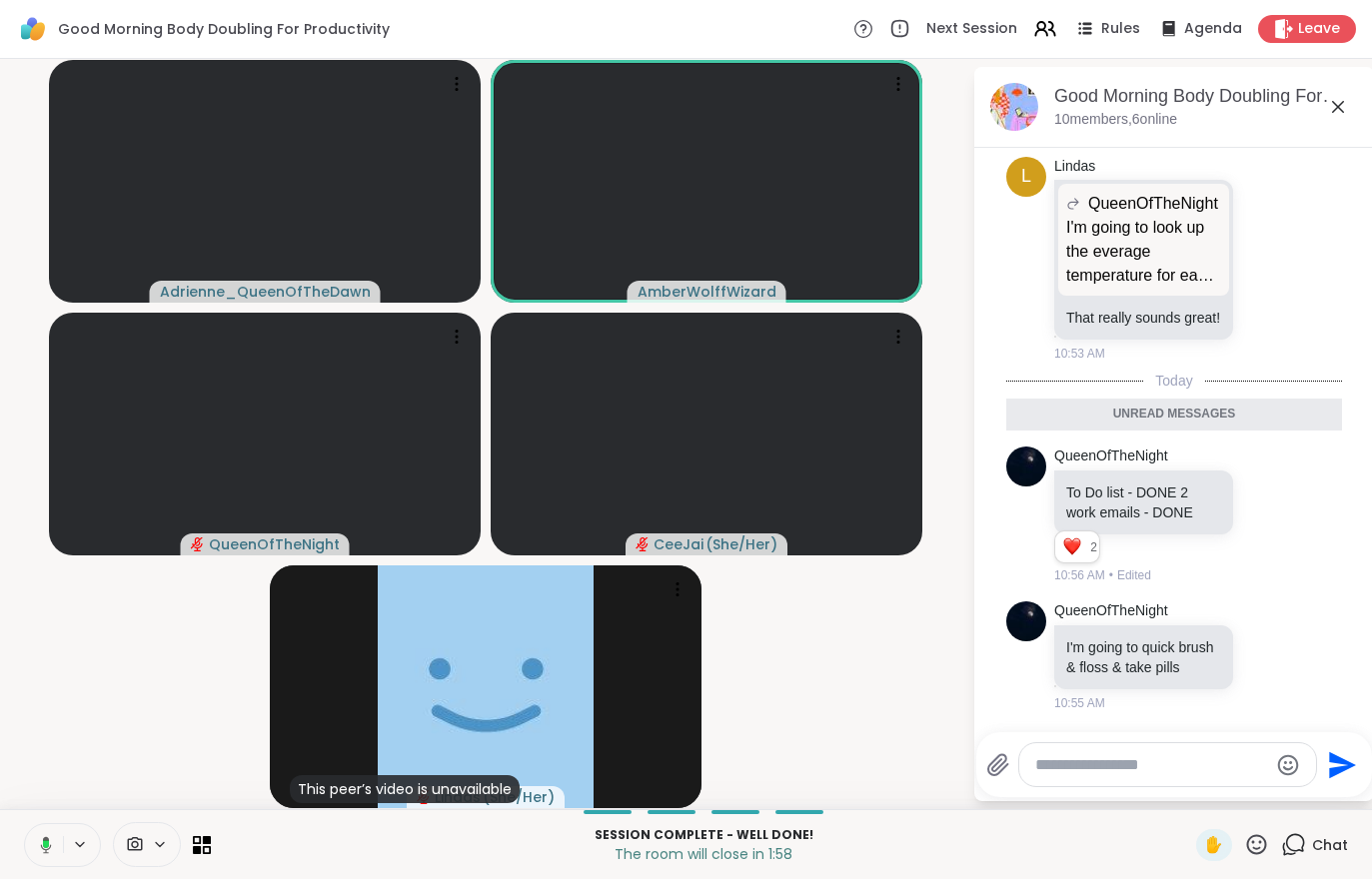 click on "Leave" at bounding box center [1319, 29] 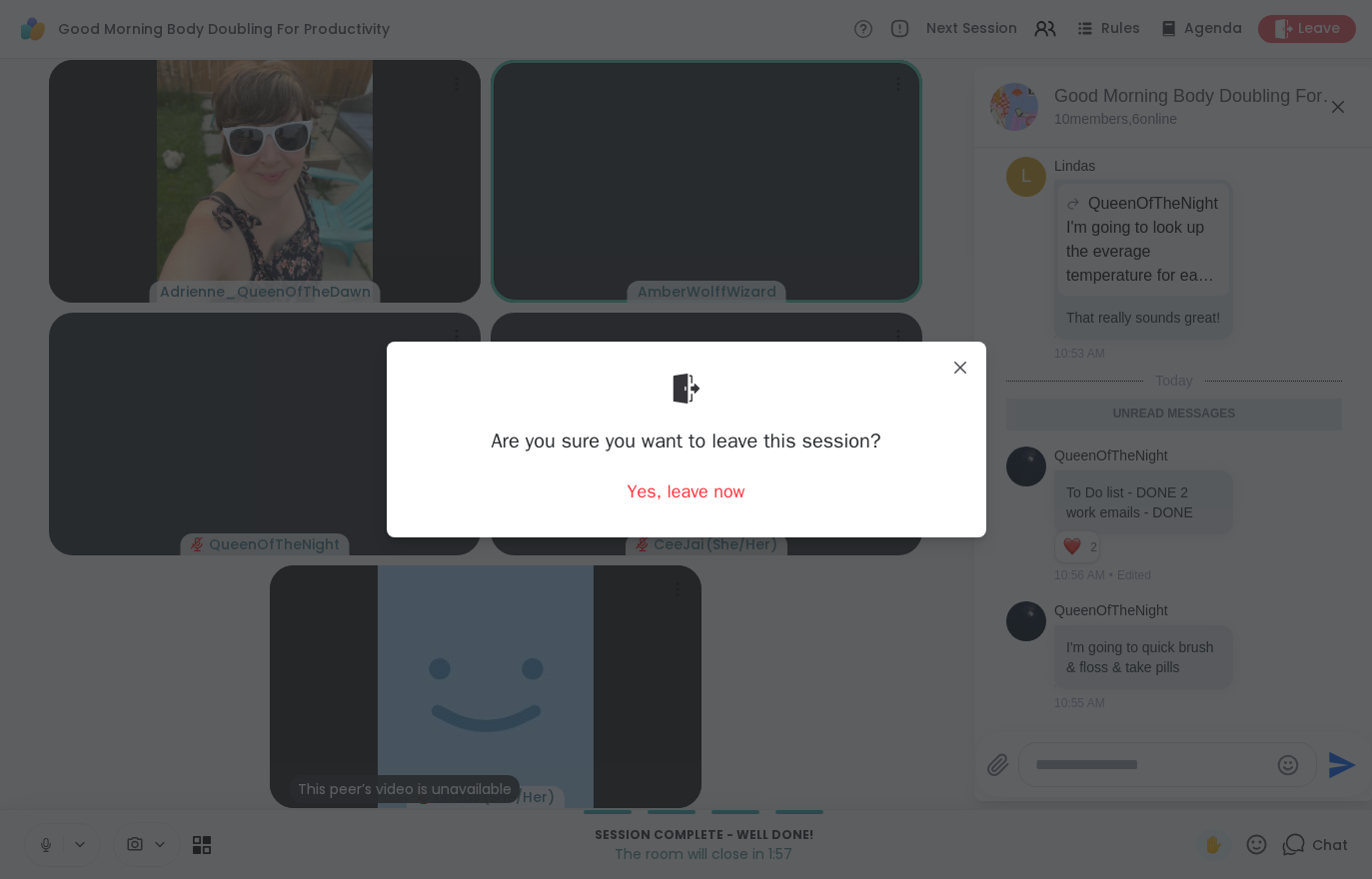click on "Yes, leave now" at bounding box center (686, 491) 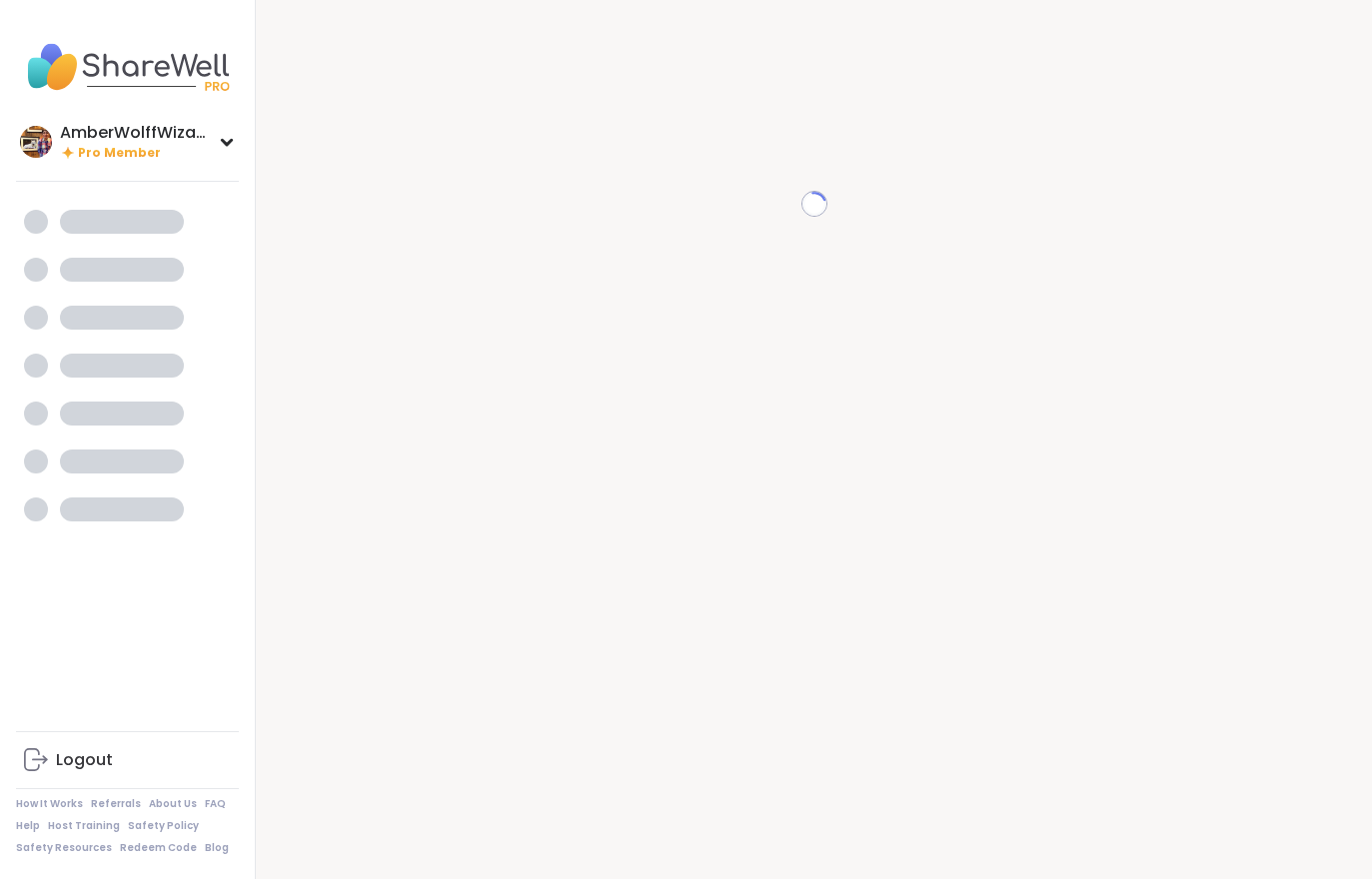 scroll, scrollTop: 0, scrollLeft: 0, axis: both 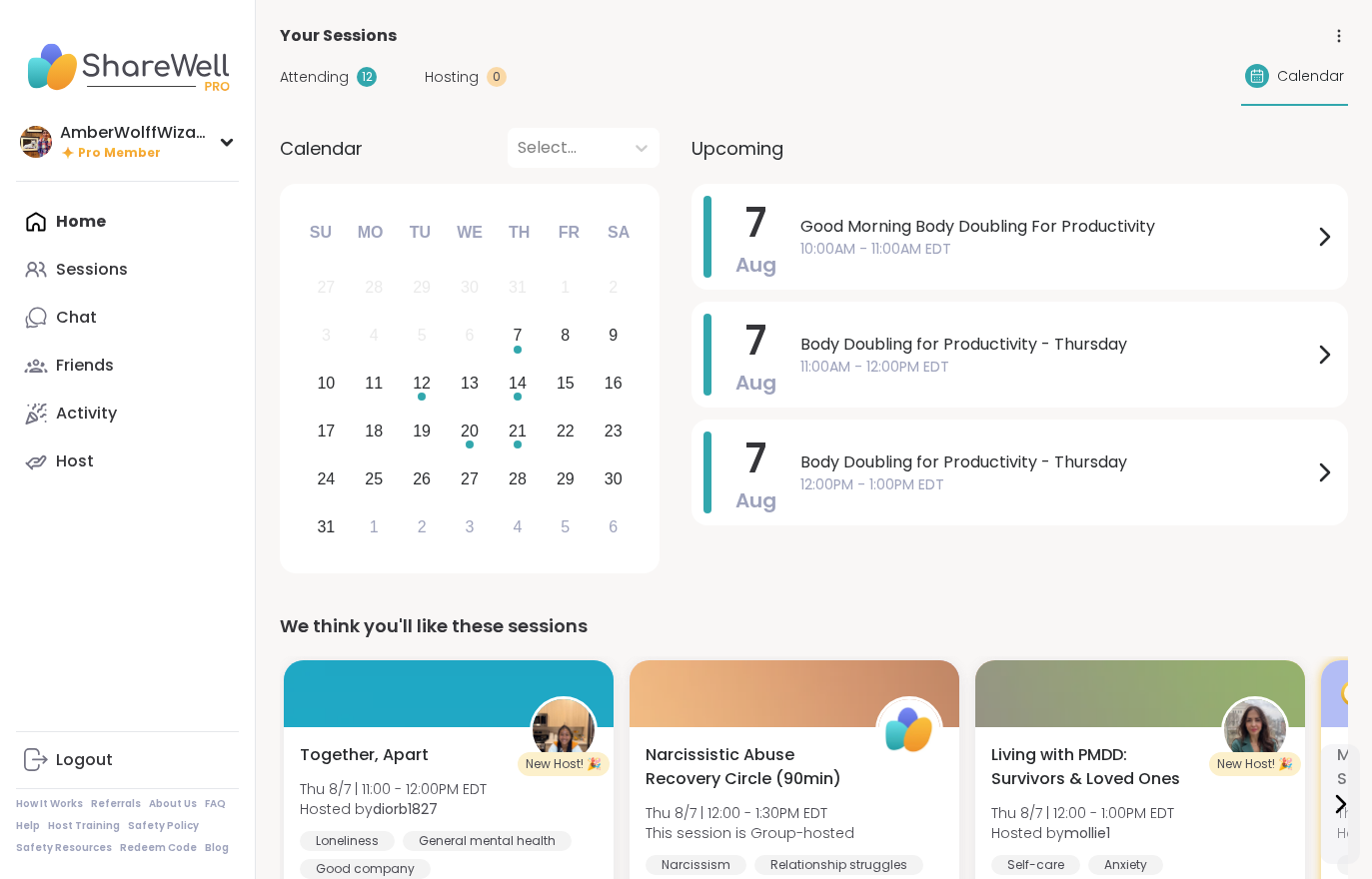 click on "Hosting" at bounding box center [452, 77] 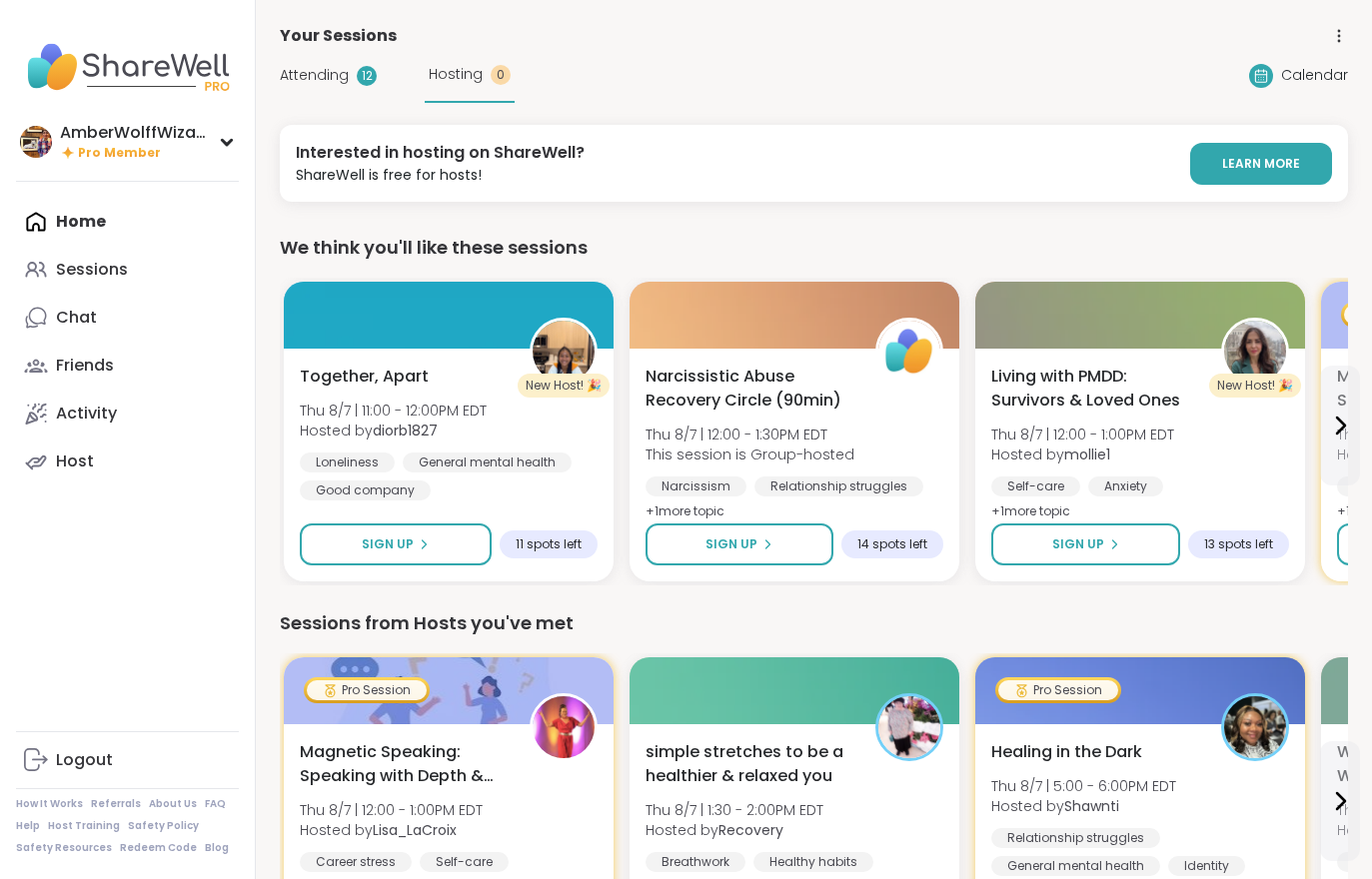 click on "Attending" at bounding box center [314, 75] 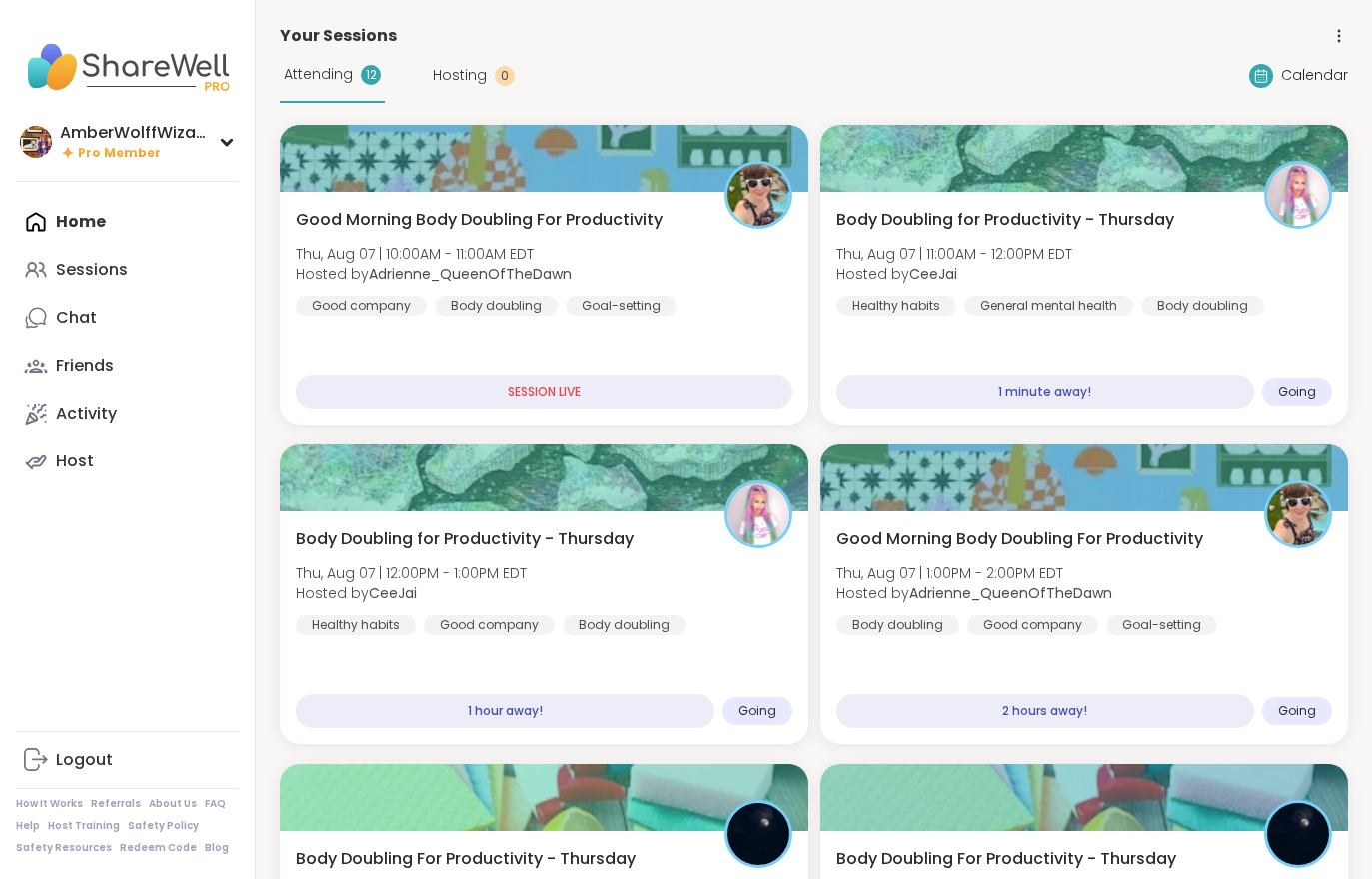 click on "Body Doubling for Productivity - Thursday Thu, [DATE] | [TIME] - [TIME] [TIMEZONE] Hosted by [NAME] [NAME] General mental health Body doubling" at bounding box center [1084, 262] 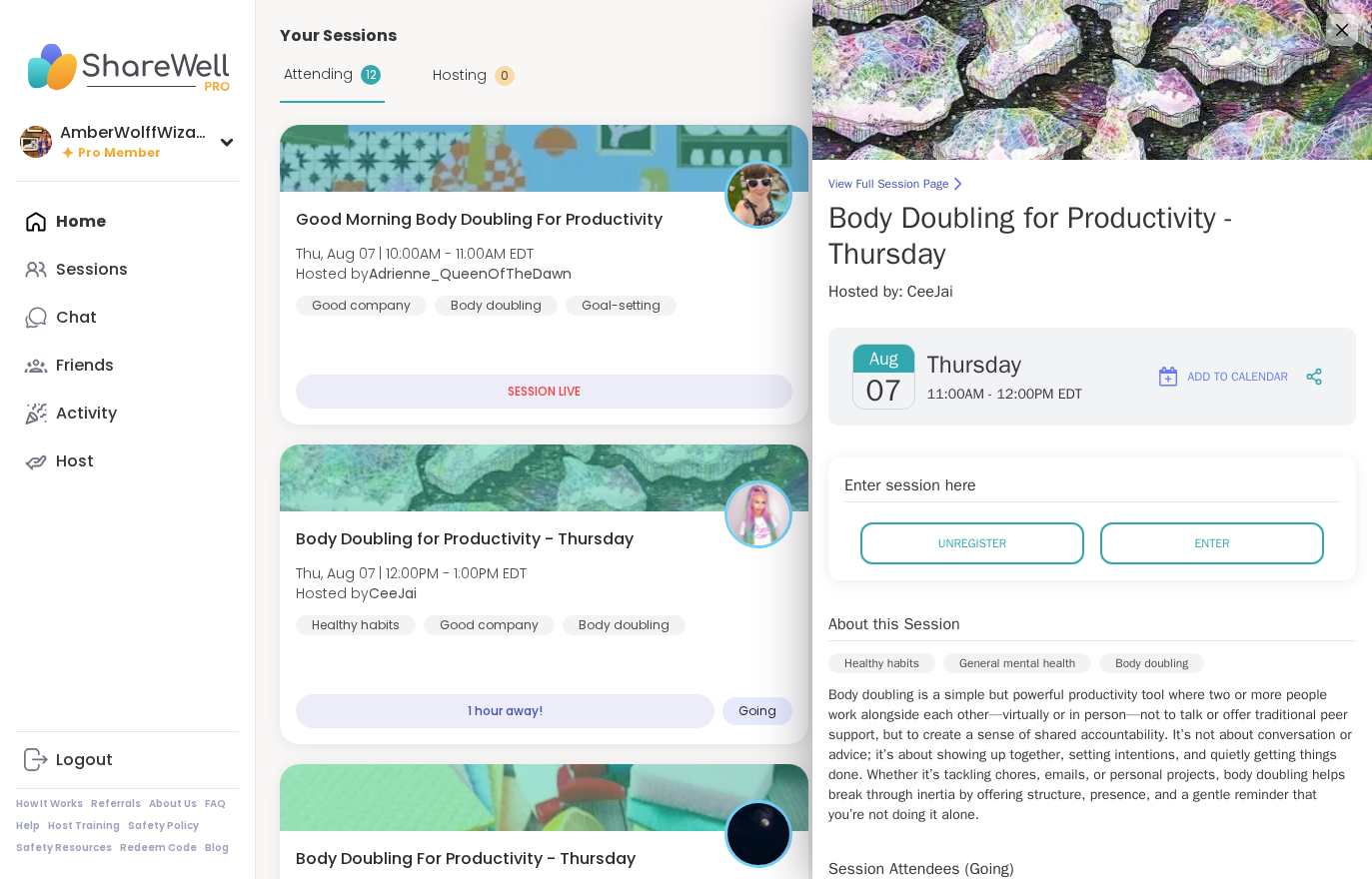 click on "Enter" at bounding box center [1212, 543] 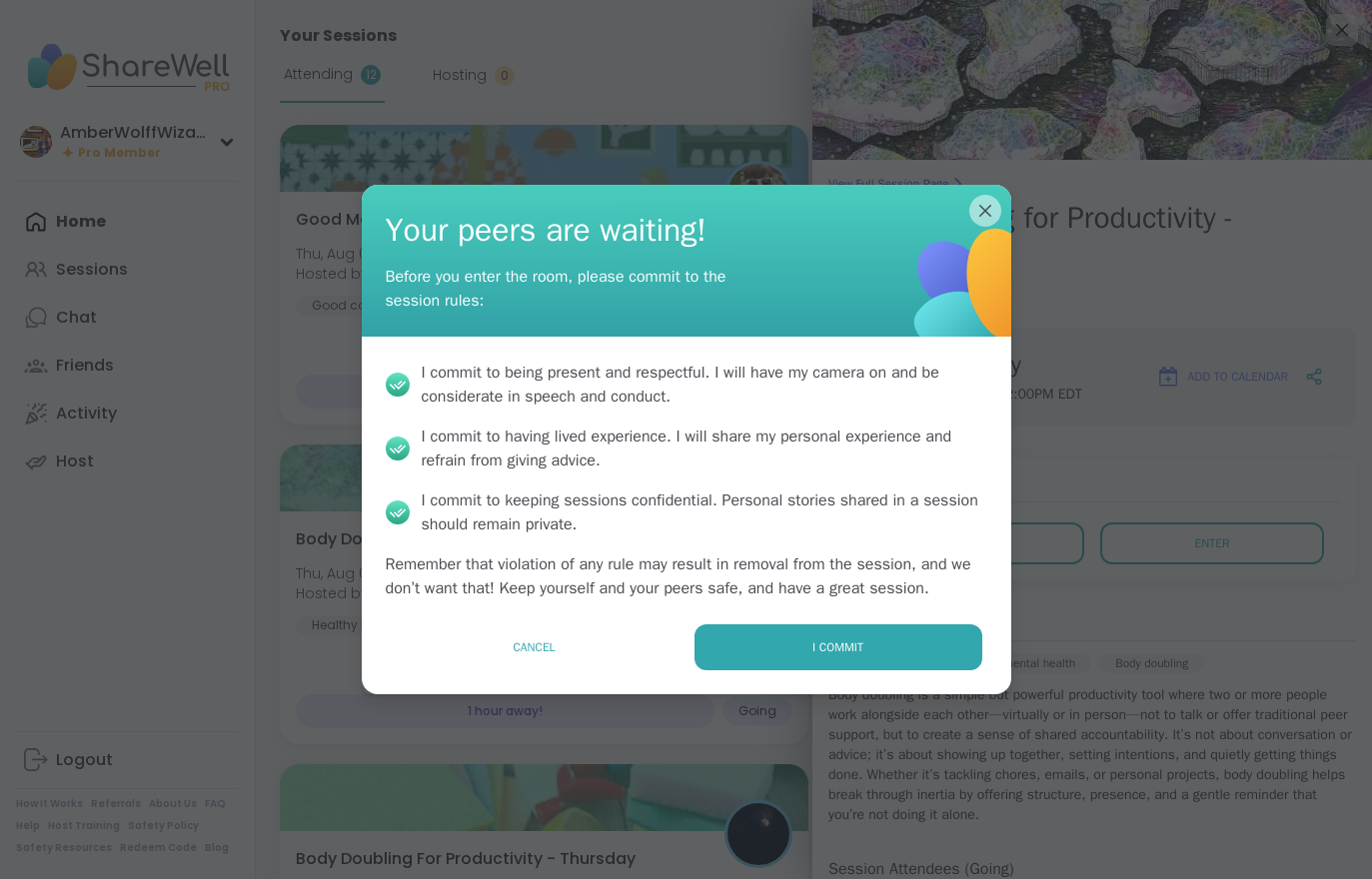 click on "I commit" at bounding box center (838, 647) 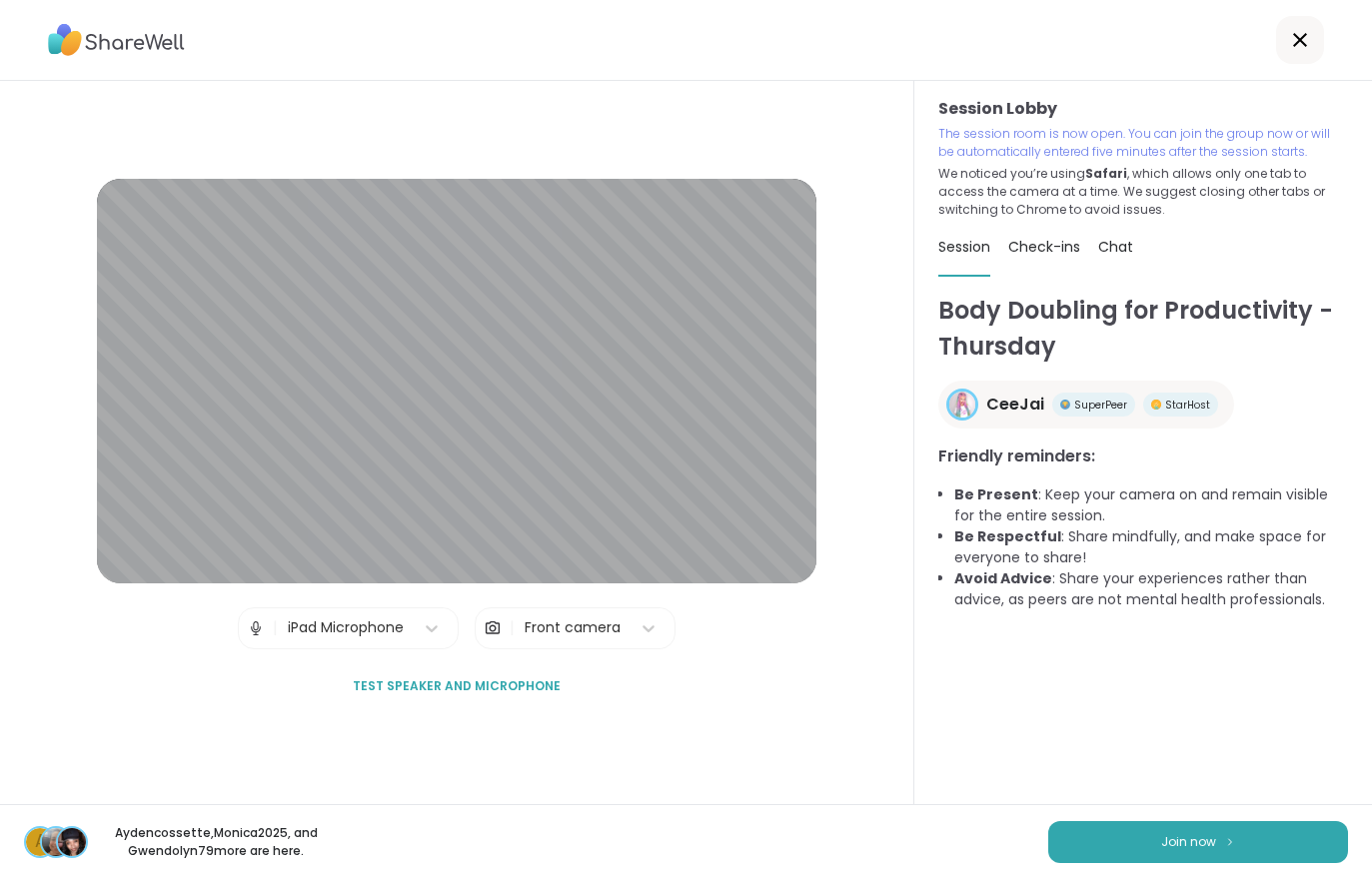 click on "Join now" at bounding box center (1198, 842) 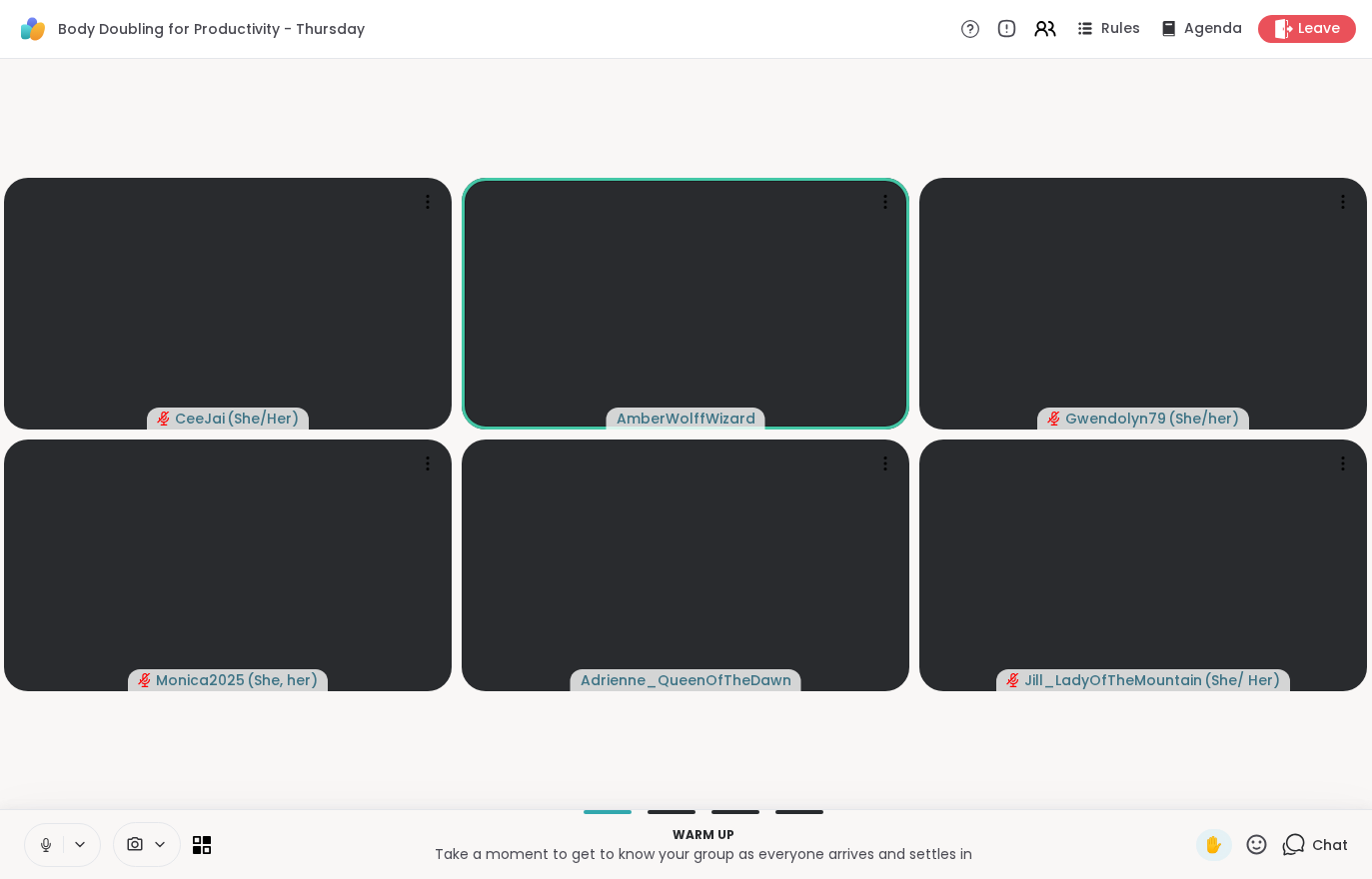 click at bounding box center [44, 845] 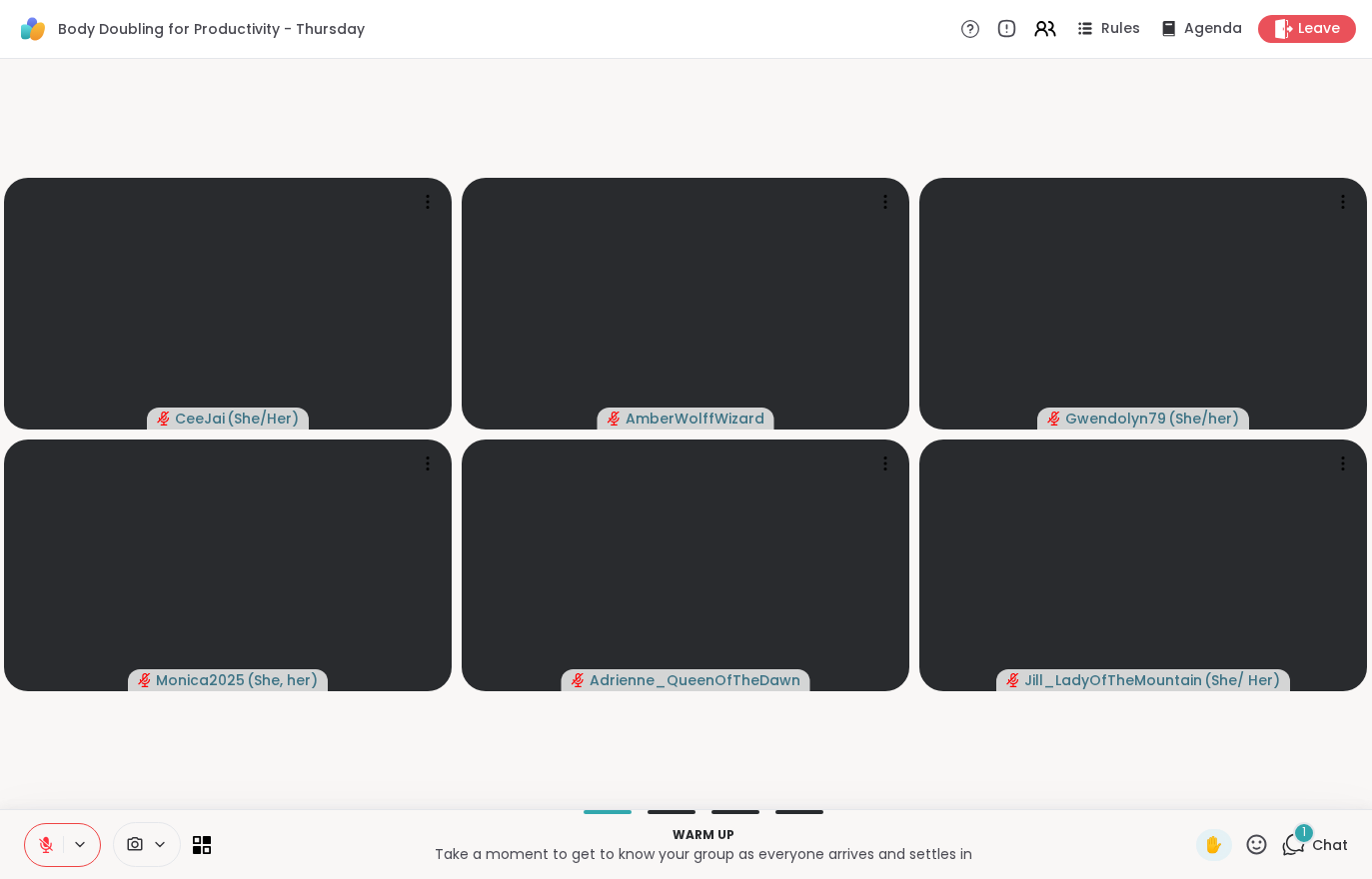 click on "1 Chat" at bounding box center (1314, 845) 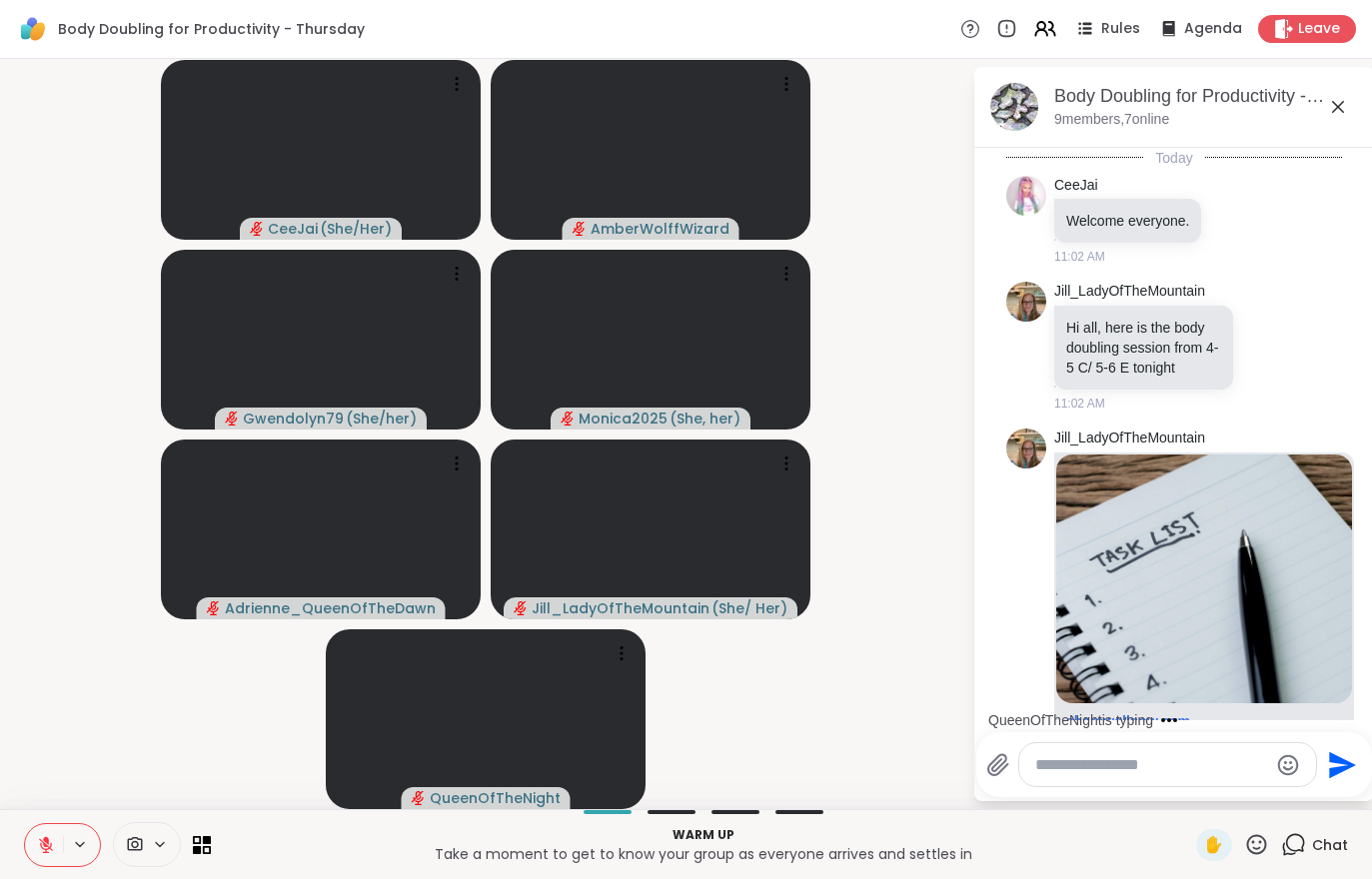 scroll, scrollTop: 315, scrollLeft: 0, axis: vertical 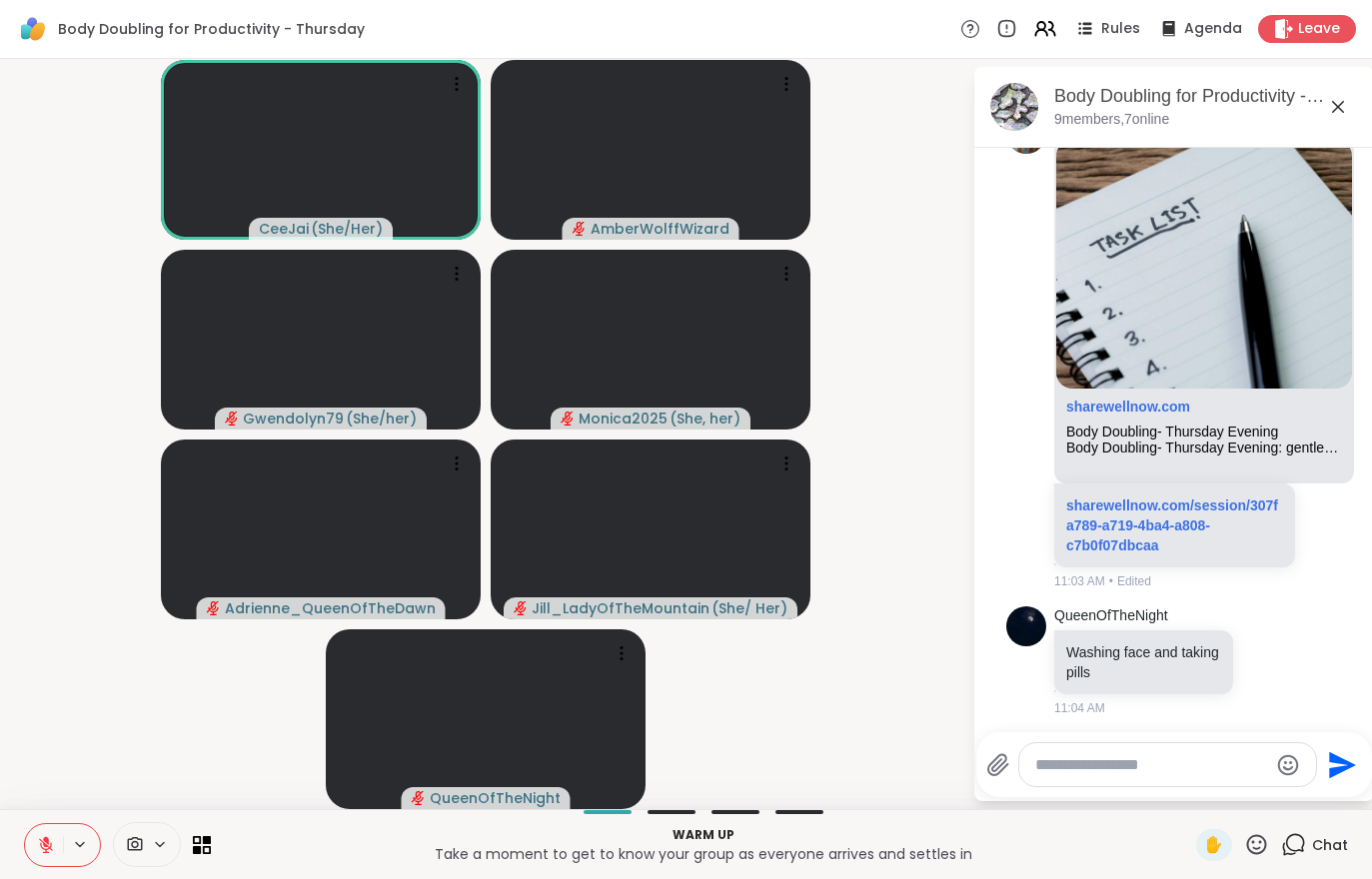 click at bounding box center (44, 845) 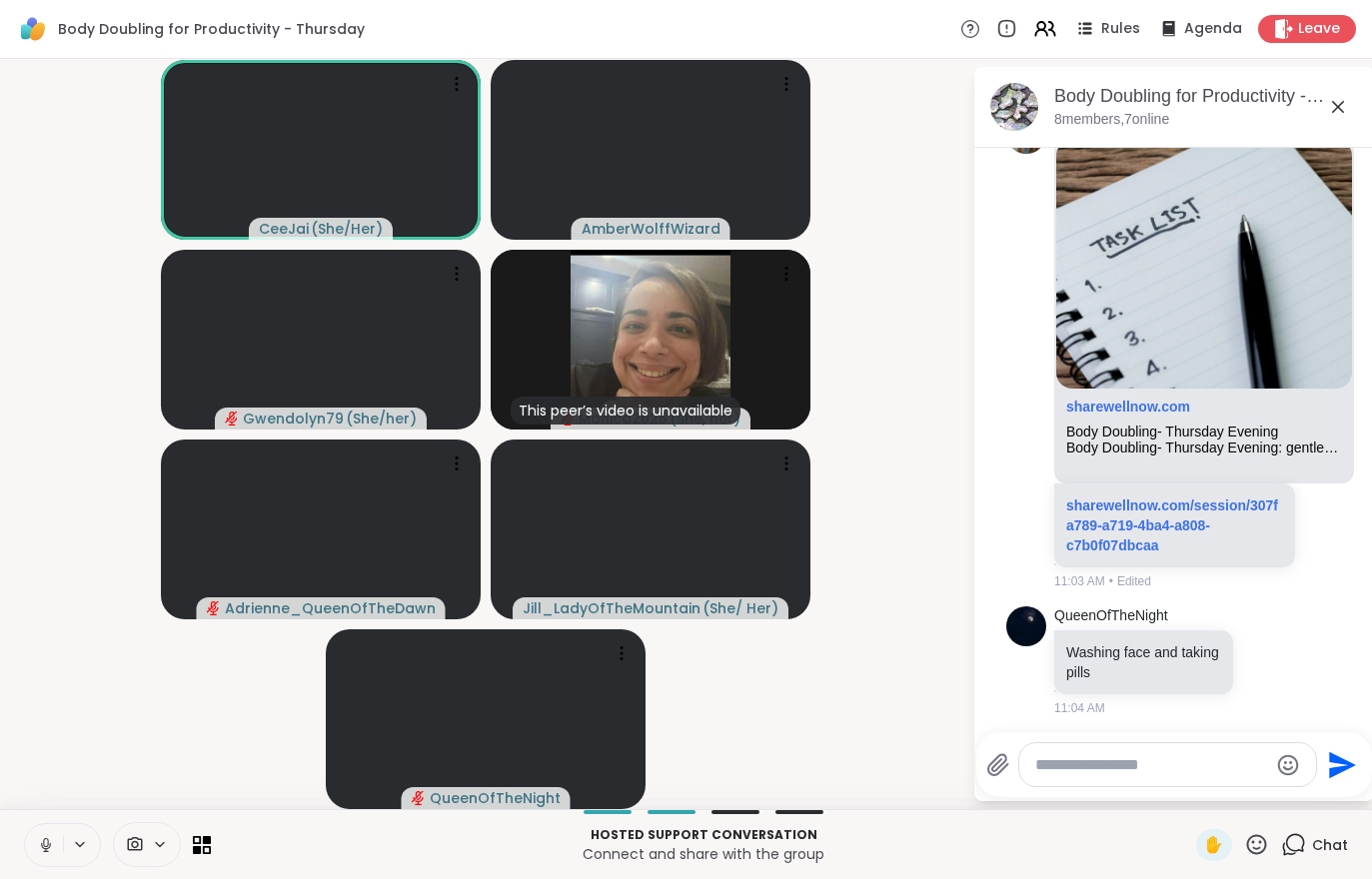click at bounding box center [44, 845] 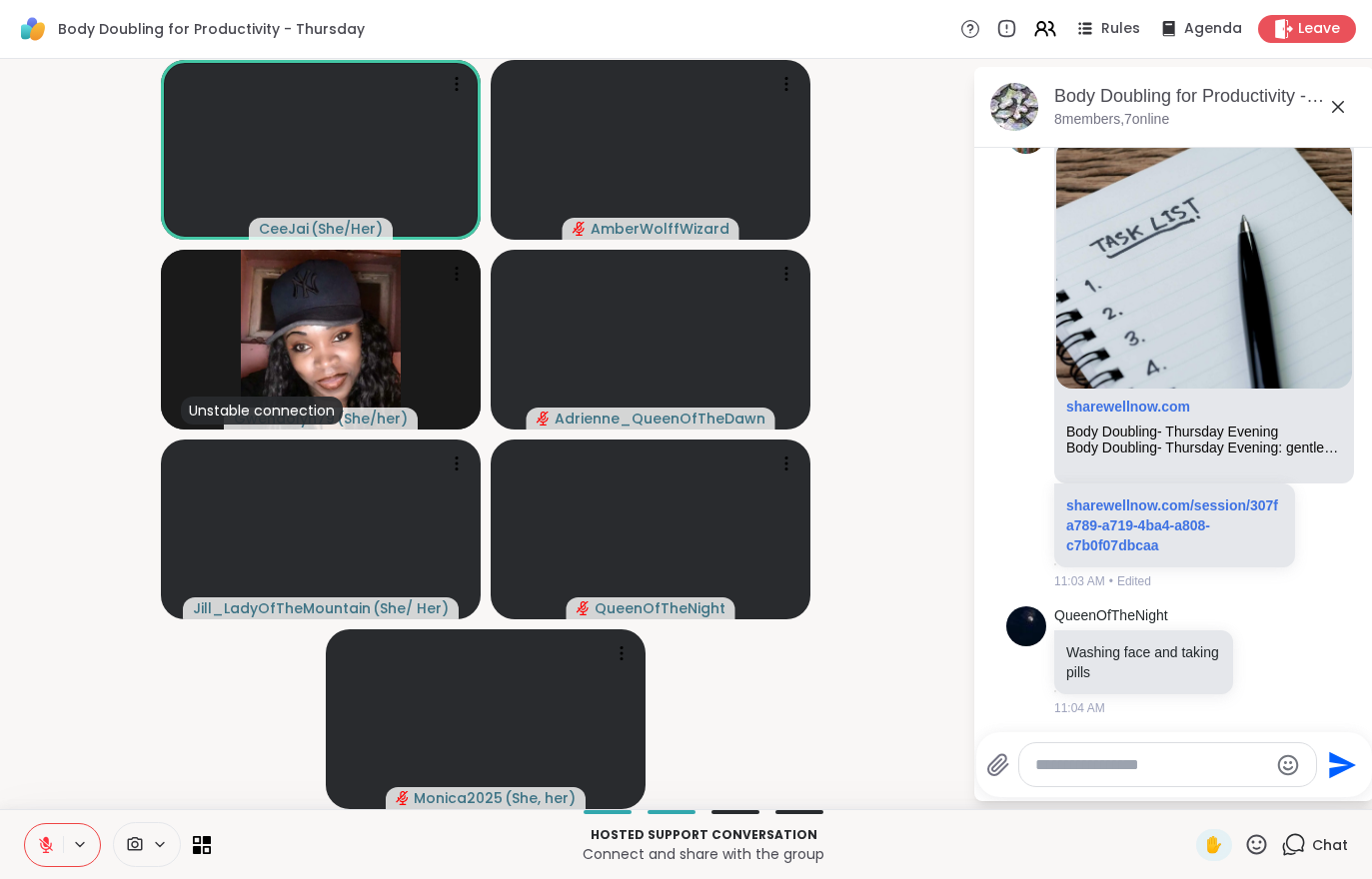 click at bounding box center (44, 845) 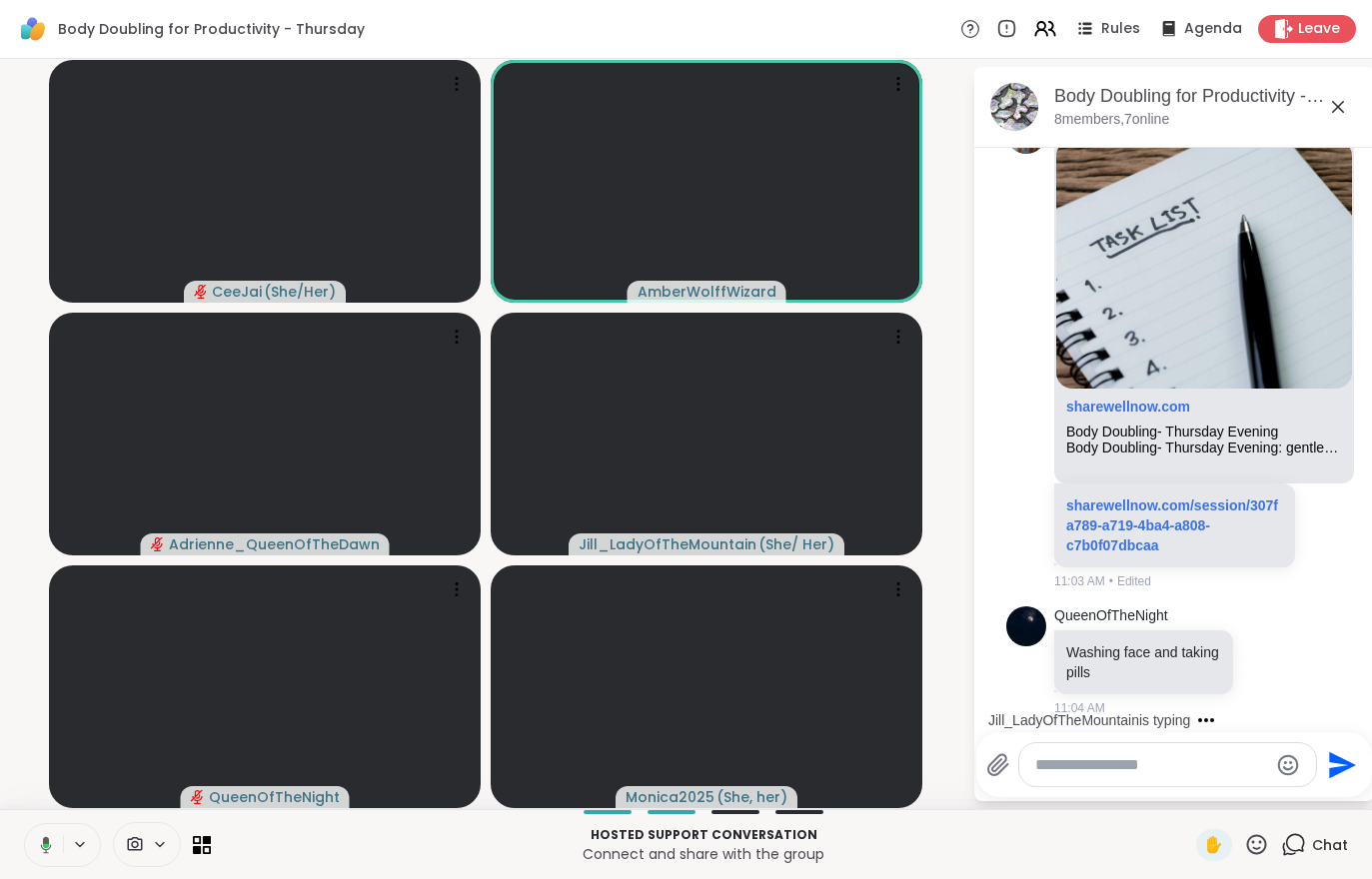 click 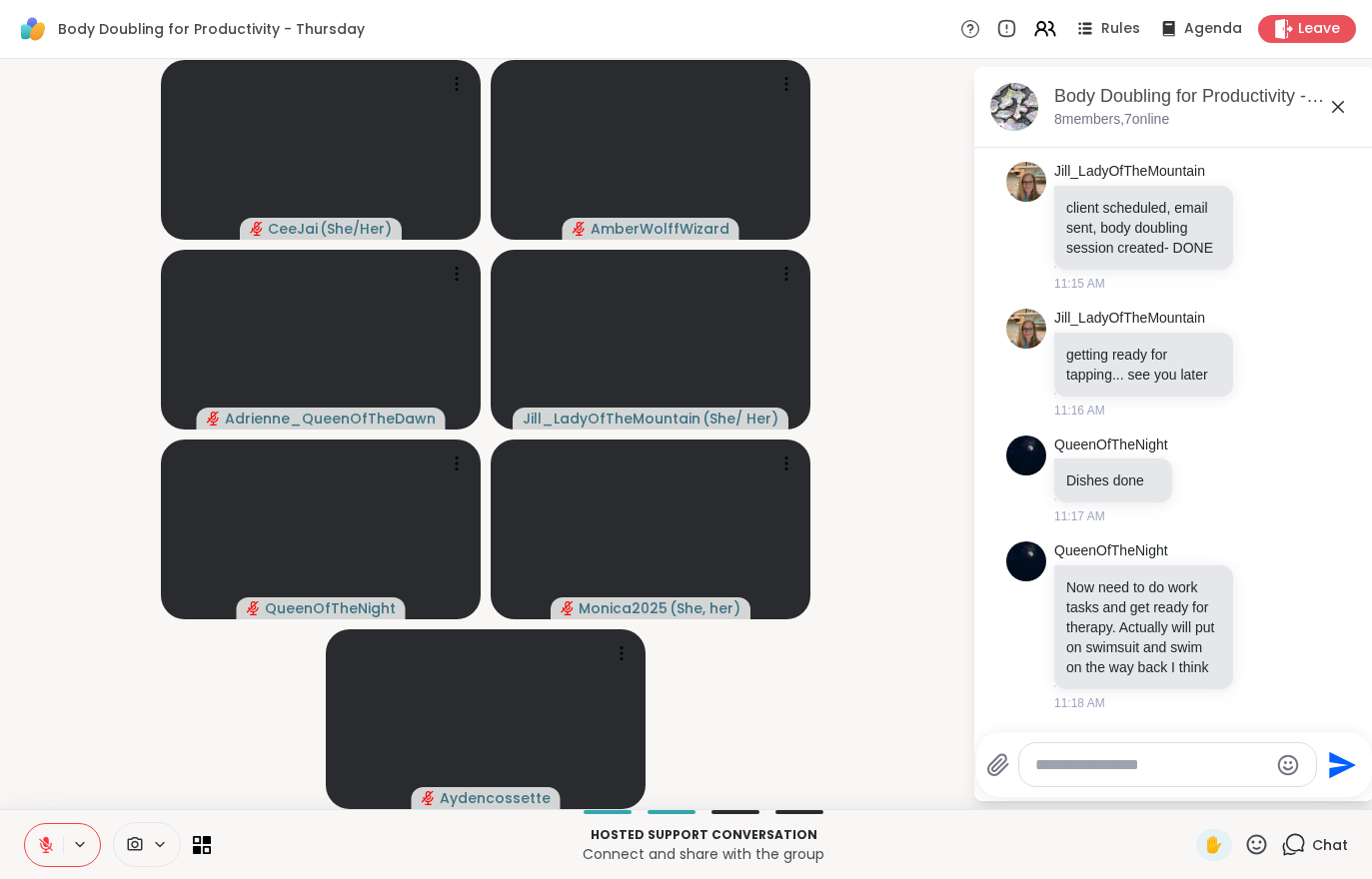scroll, scrollTop: 1270, scrollLeft: 0, axis: vertical 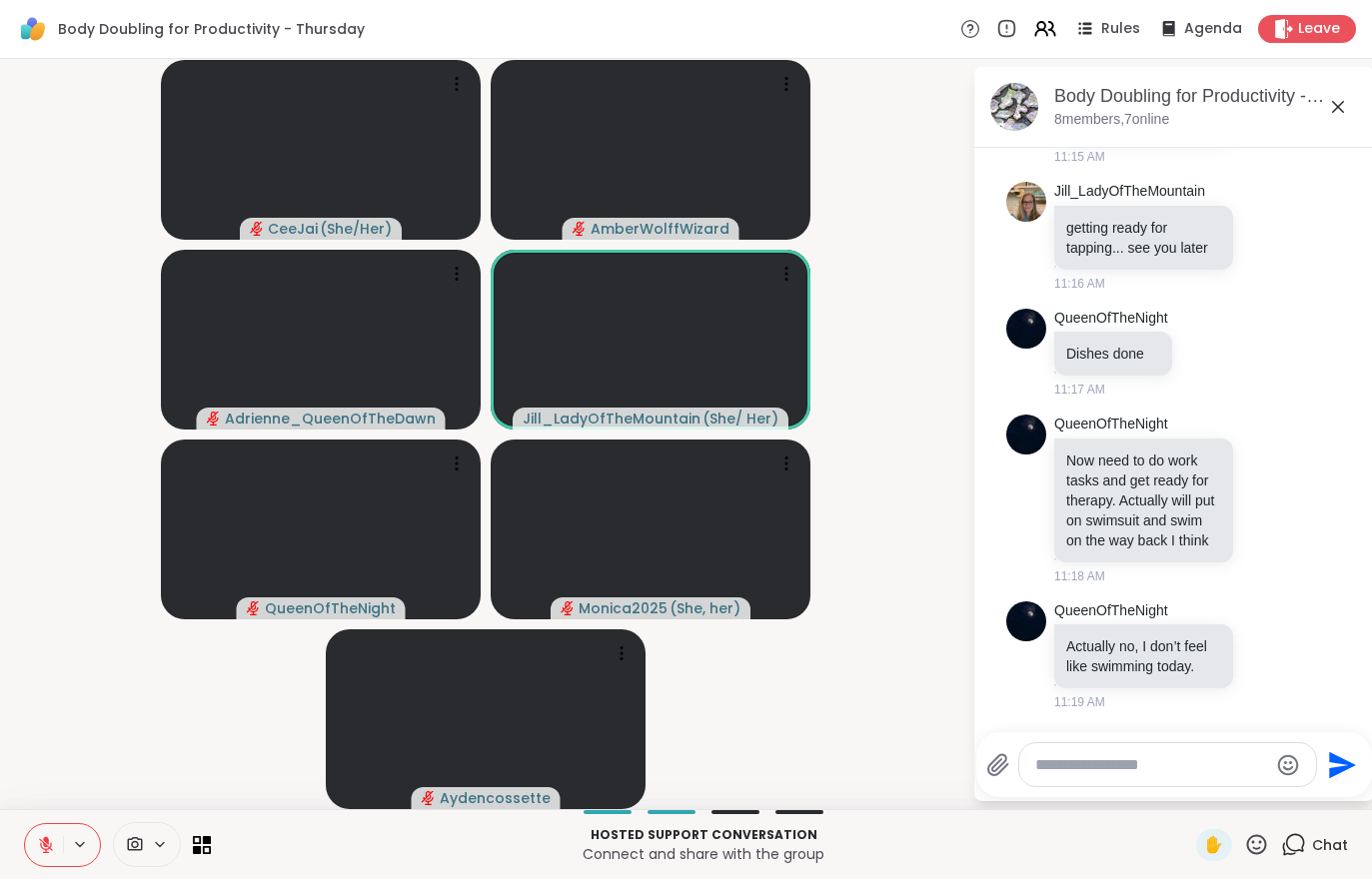 click at bounding box center [44, 845] 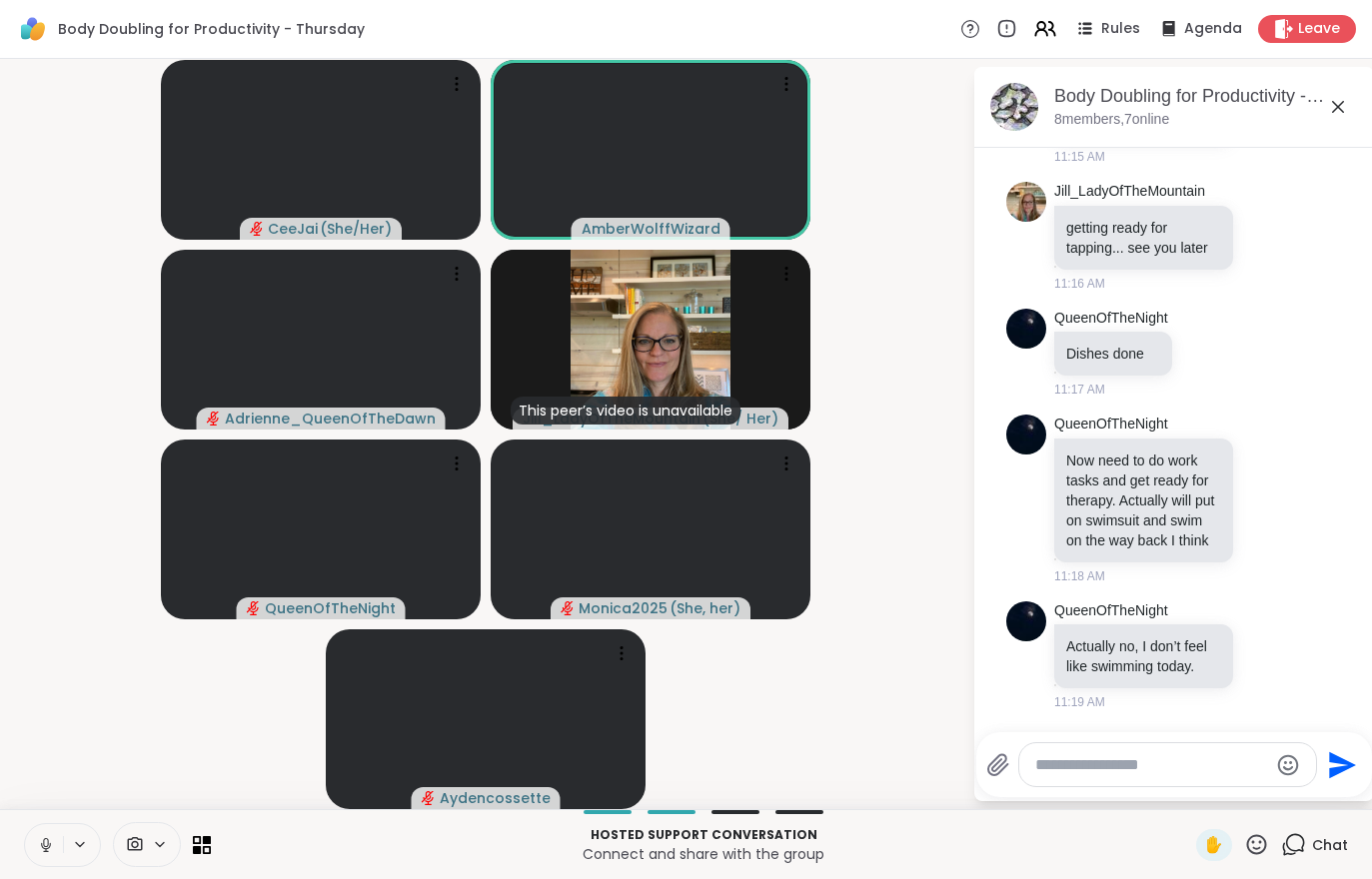 click at bounding box center (44, 845) 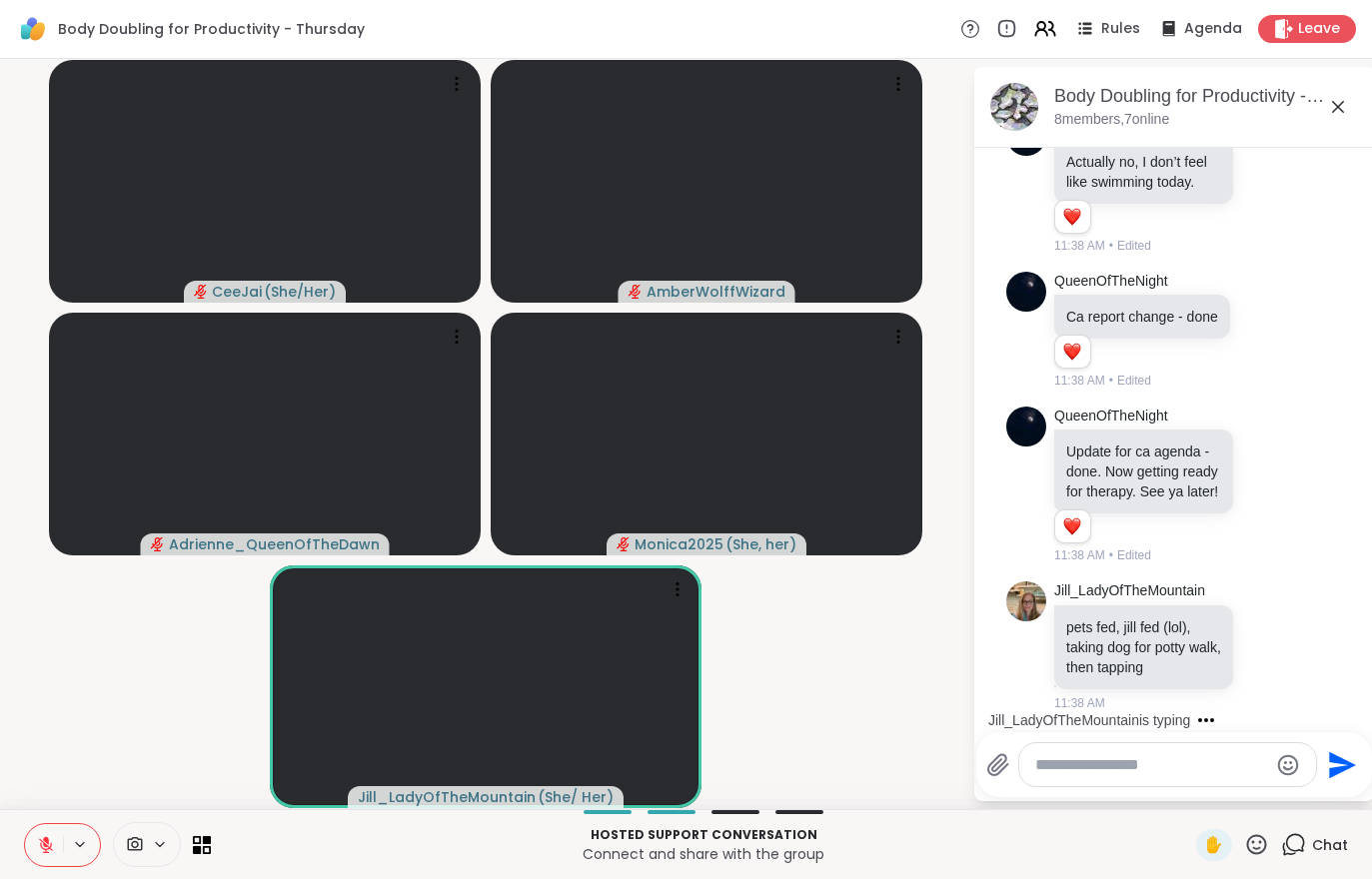 scroll, scrollTop: 1945, scrollLeft: 0, axis: vertical 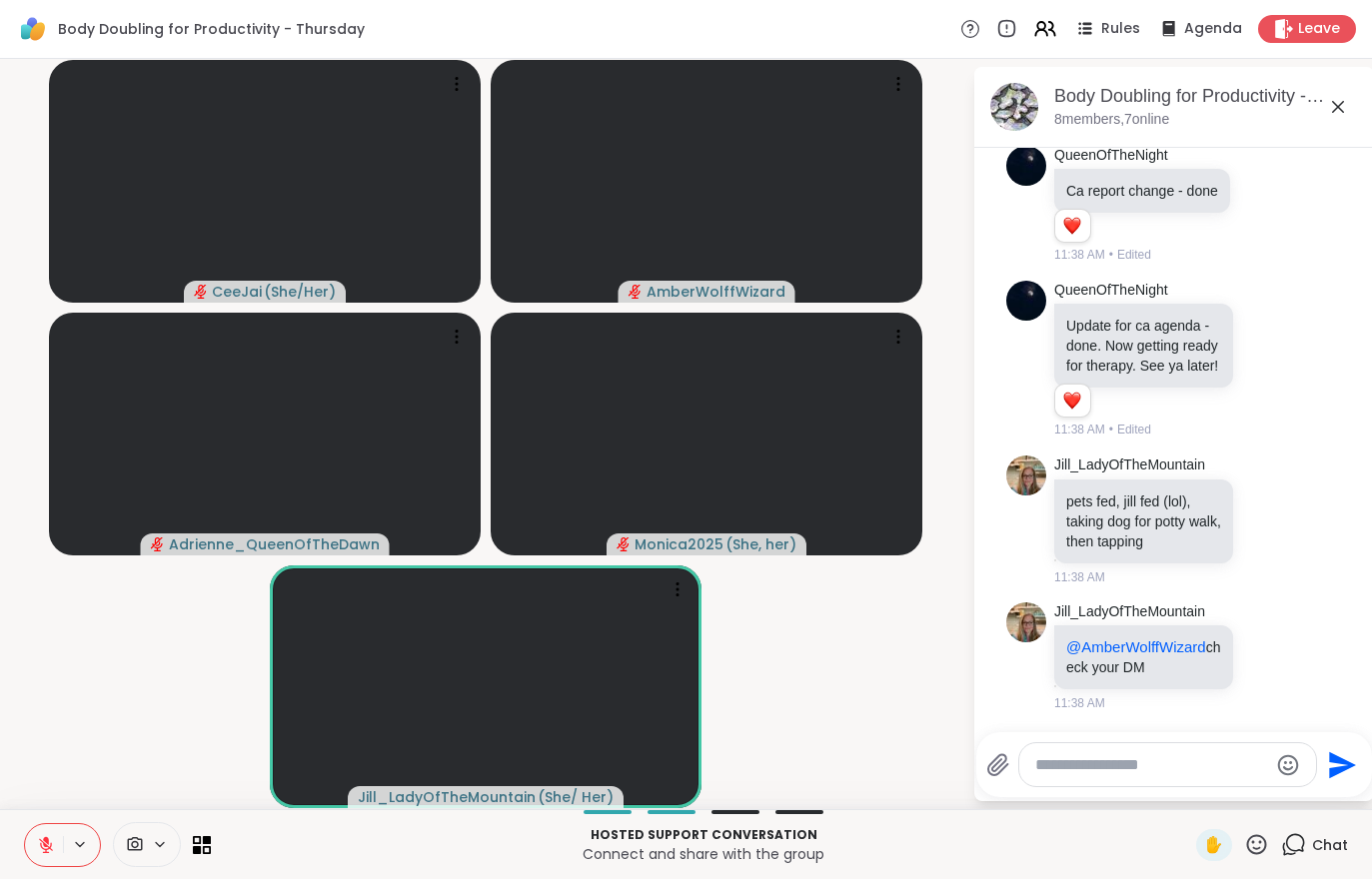 click 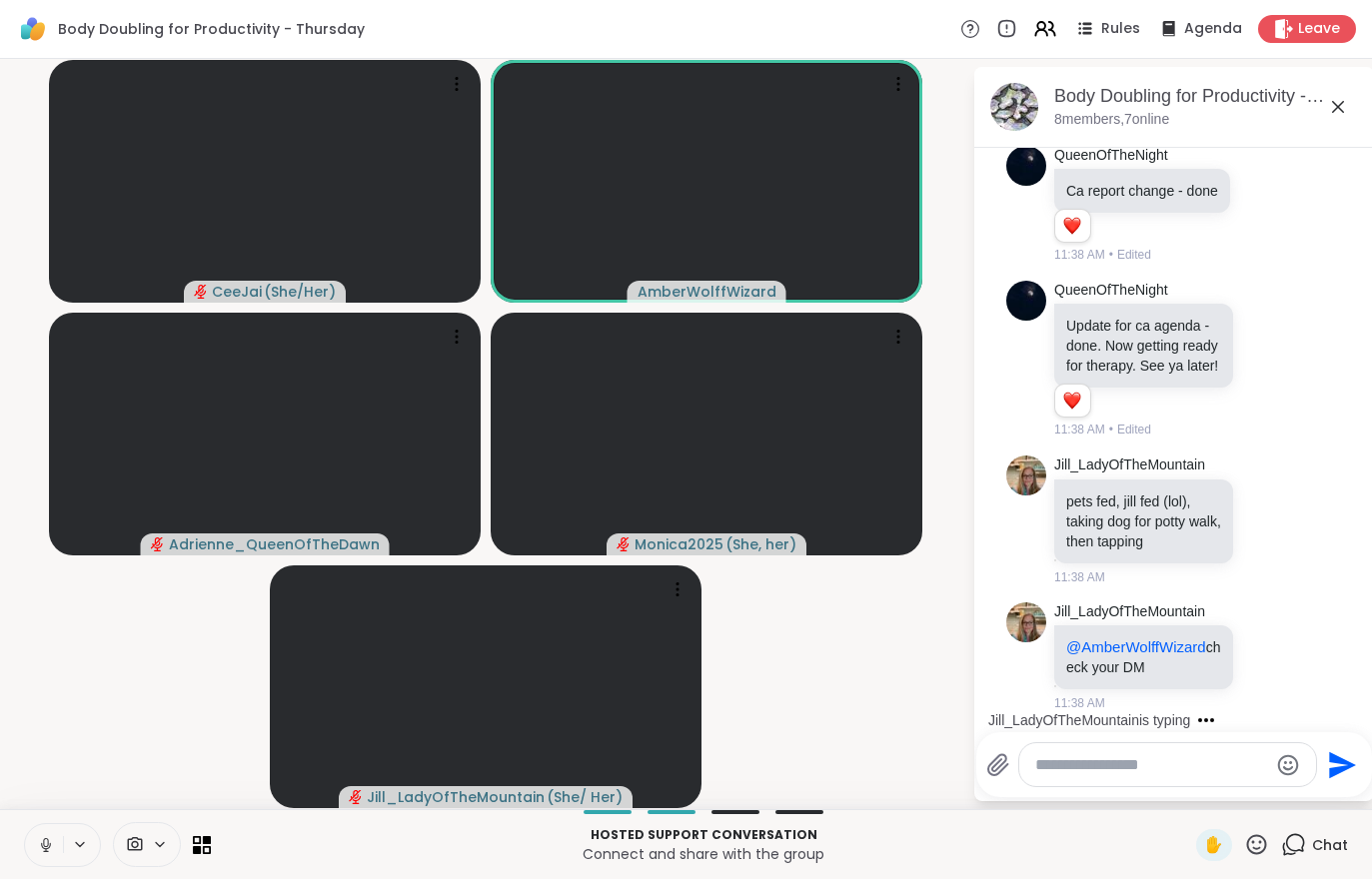scroll, scrollTop: 2091, scrollLeft: 0, axis: vertical 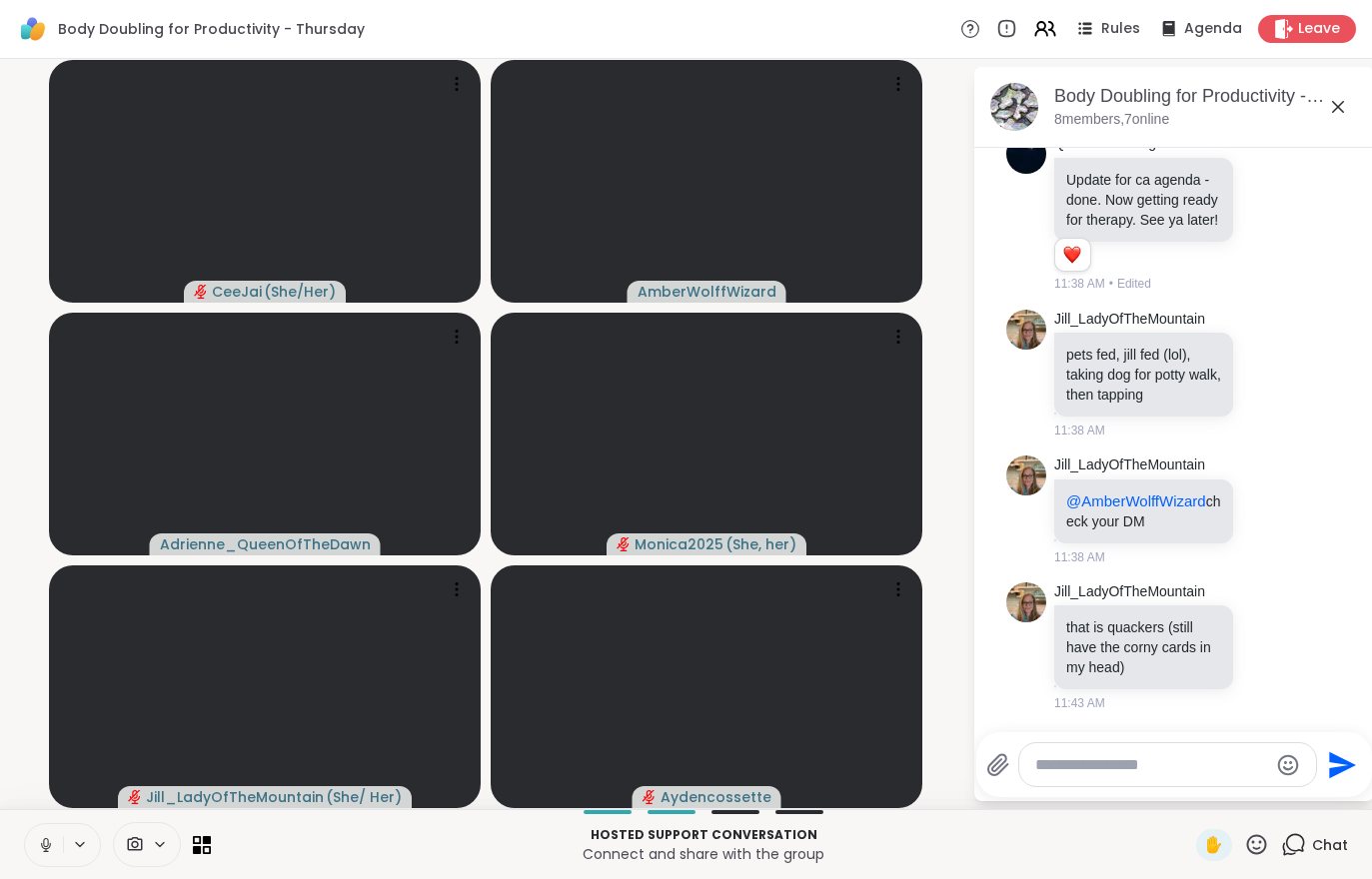 click on "Hosted support conversation Connect and share with the group ✋ Chat" at bounding box center [686, 844] 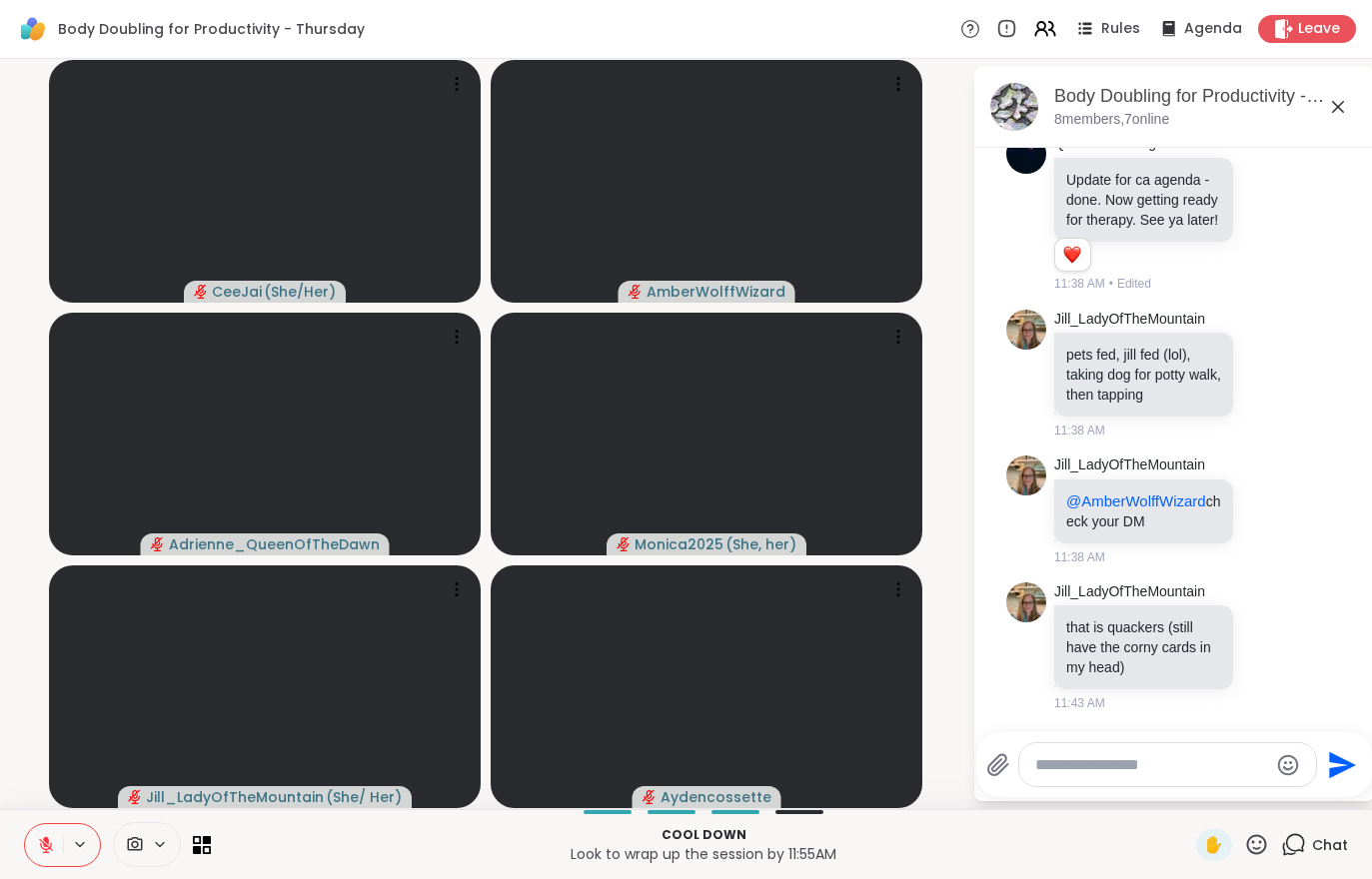 click at bounding box center [44, 845] 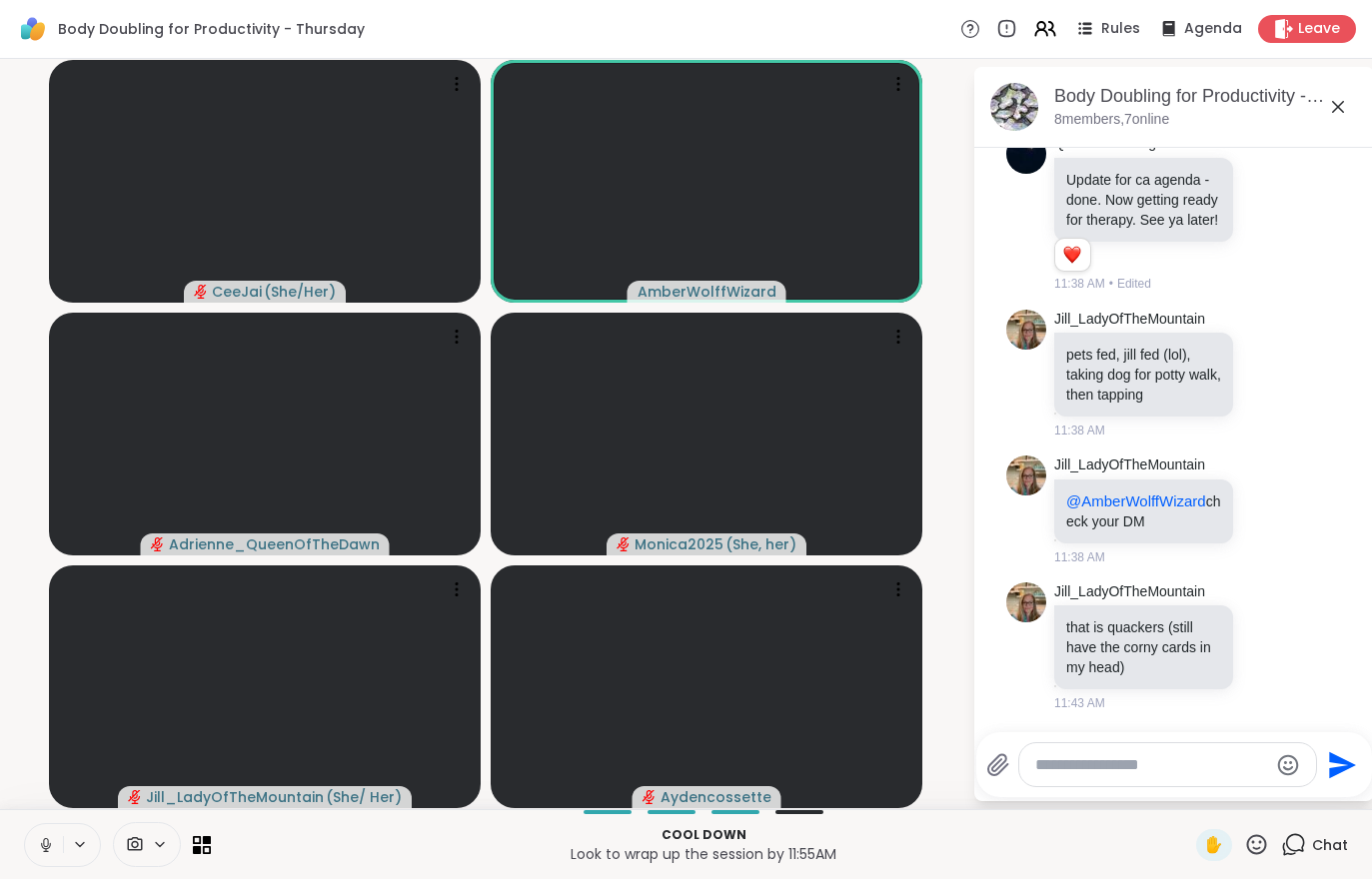 click at bounding box center (44, 845) 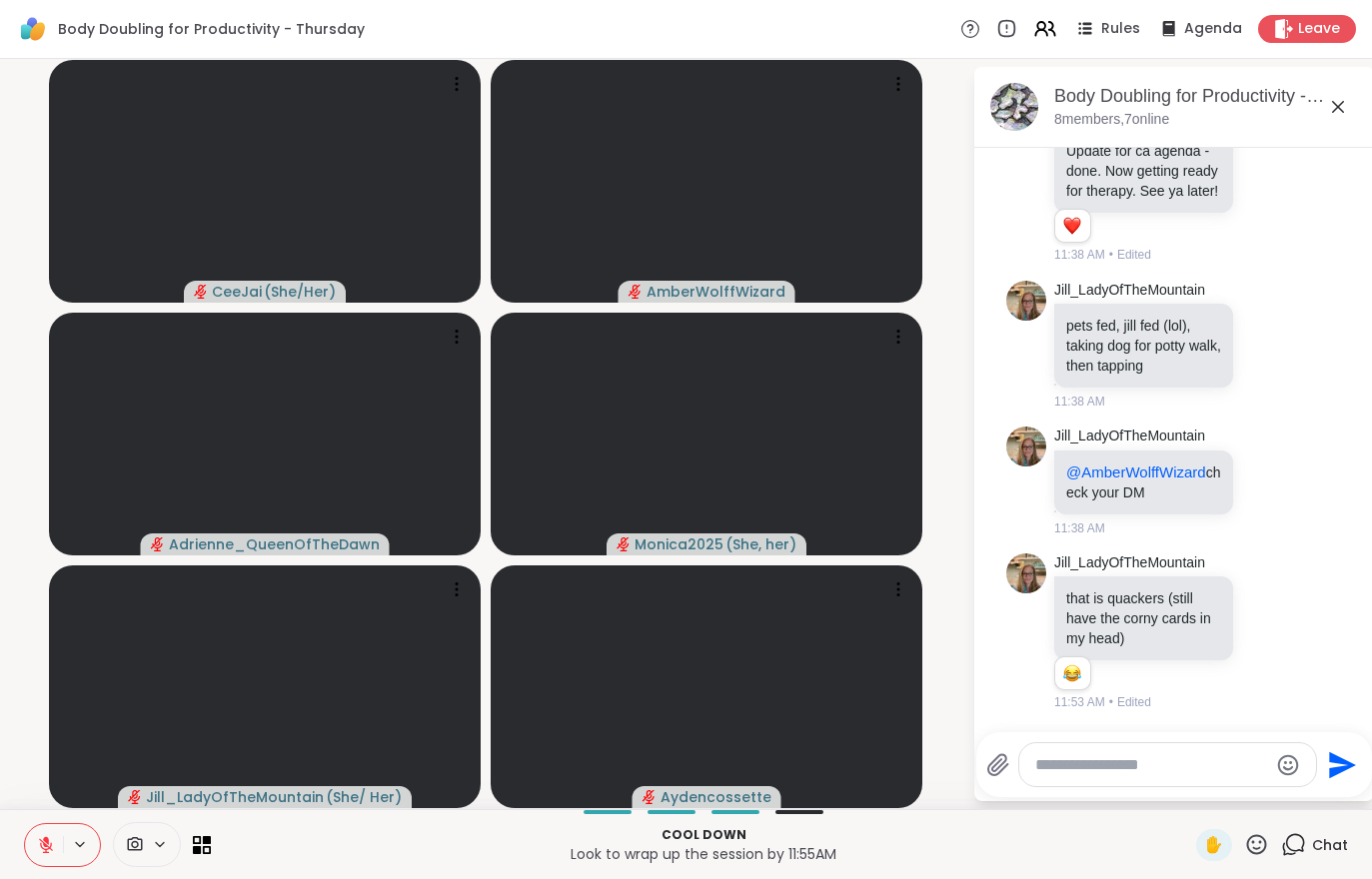 scroll, scrollTop: 2147, scrollLeft: 0, axis: vertical 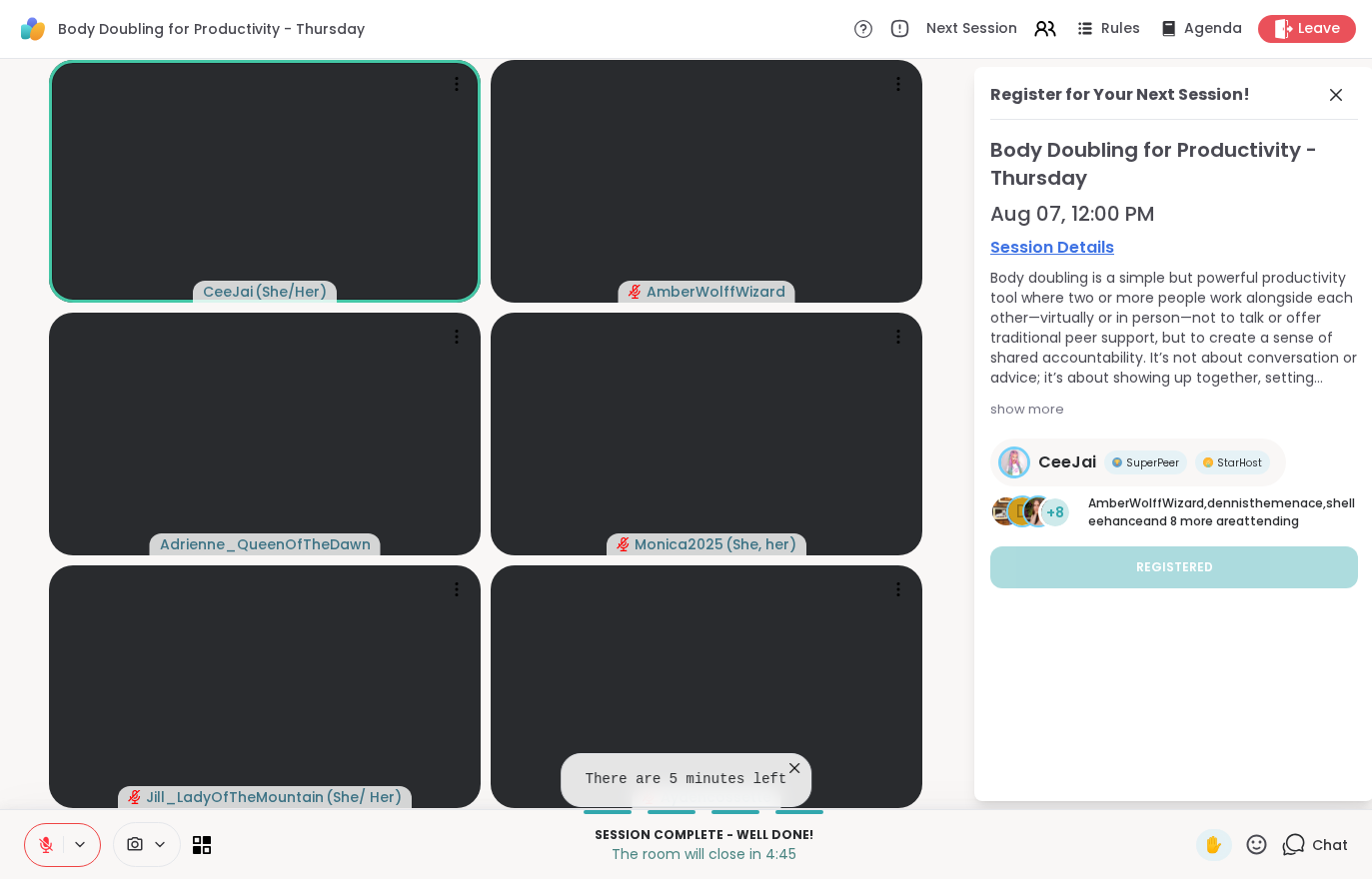 click at bounding box center (44, 845) 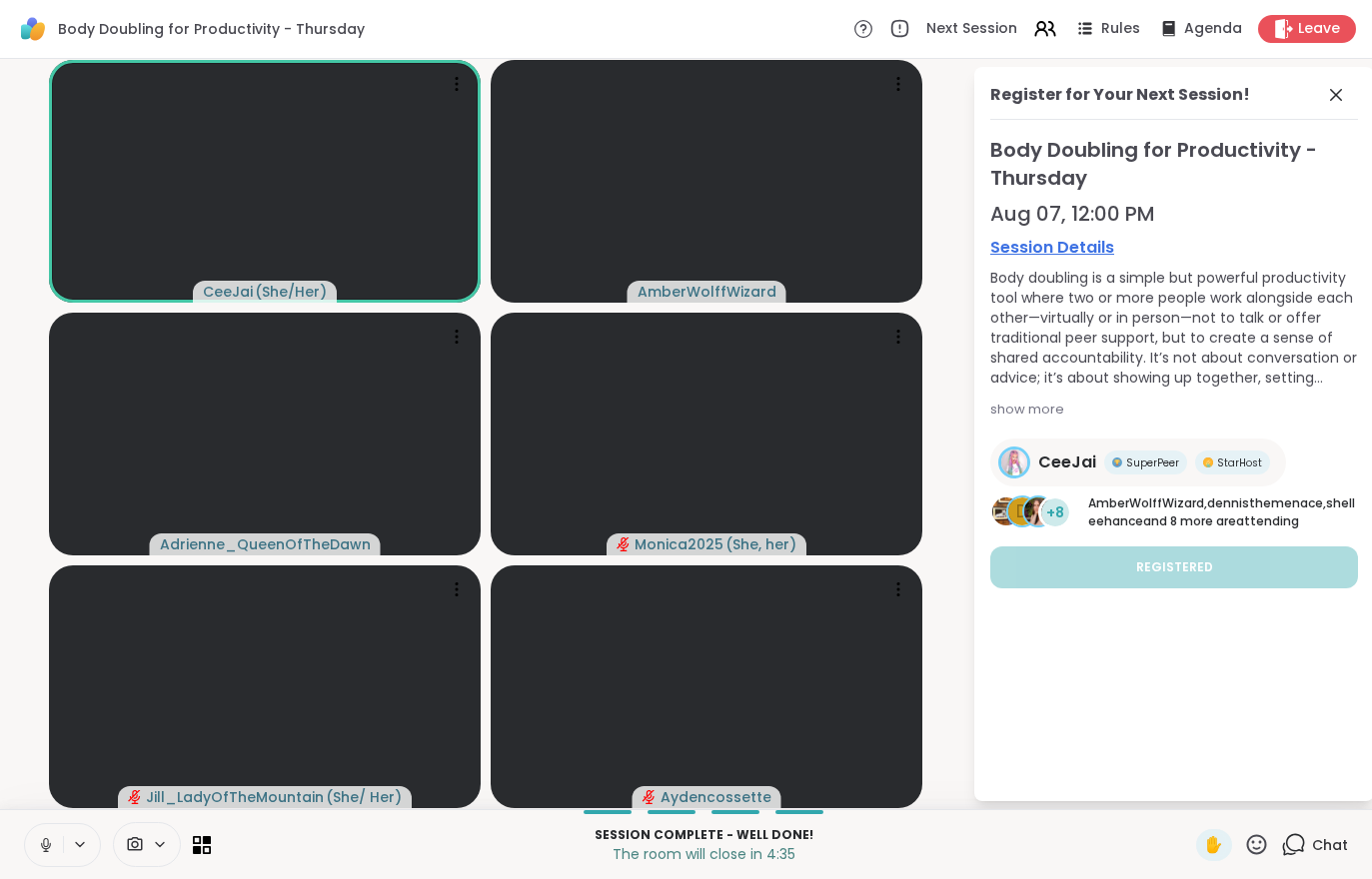 click at bounding box center [44, 845] 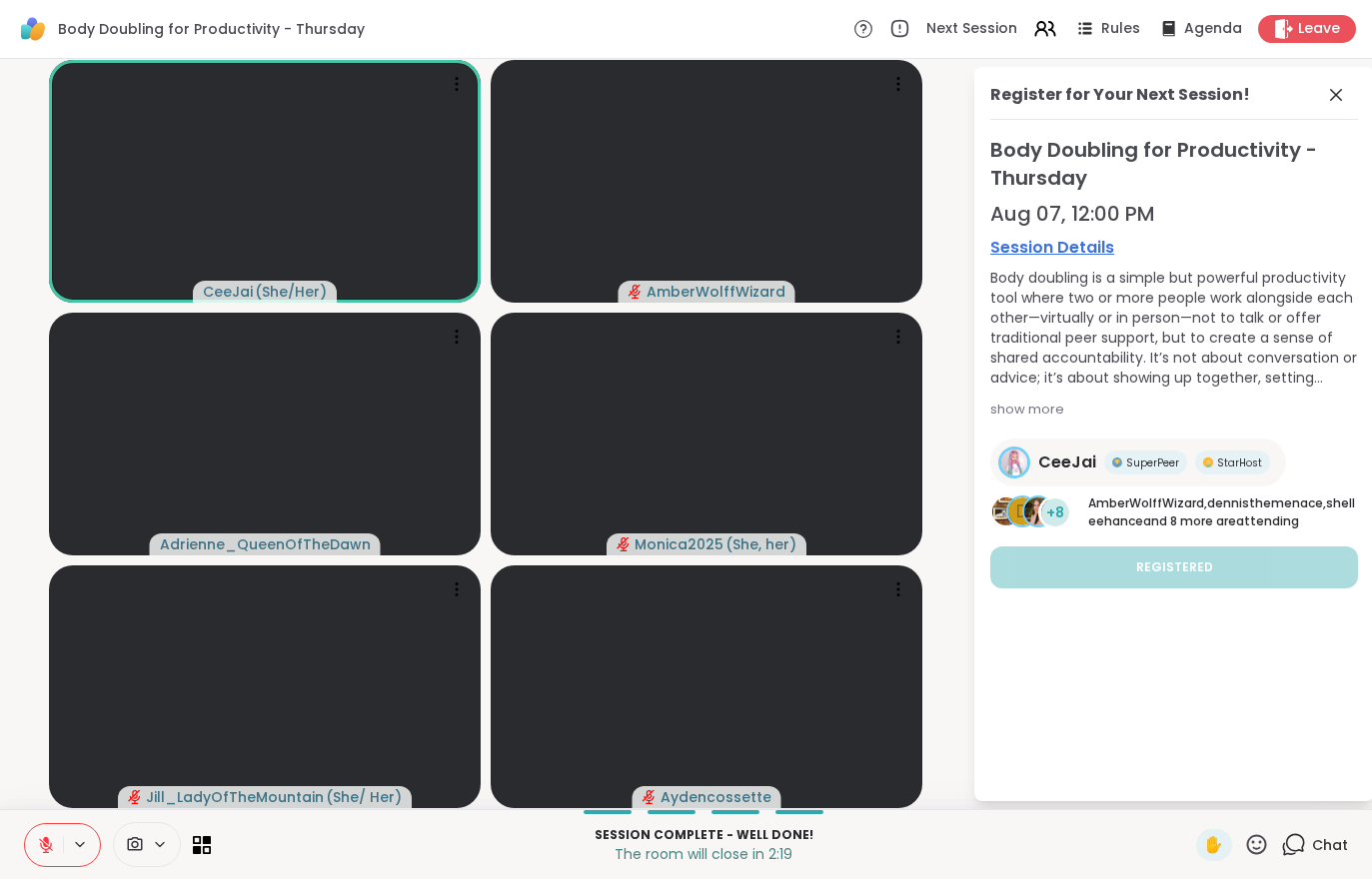 click at bounding box center [44, 845] 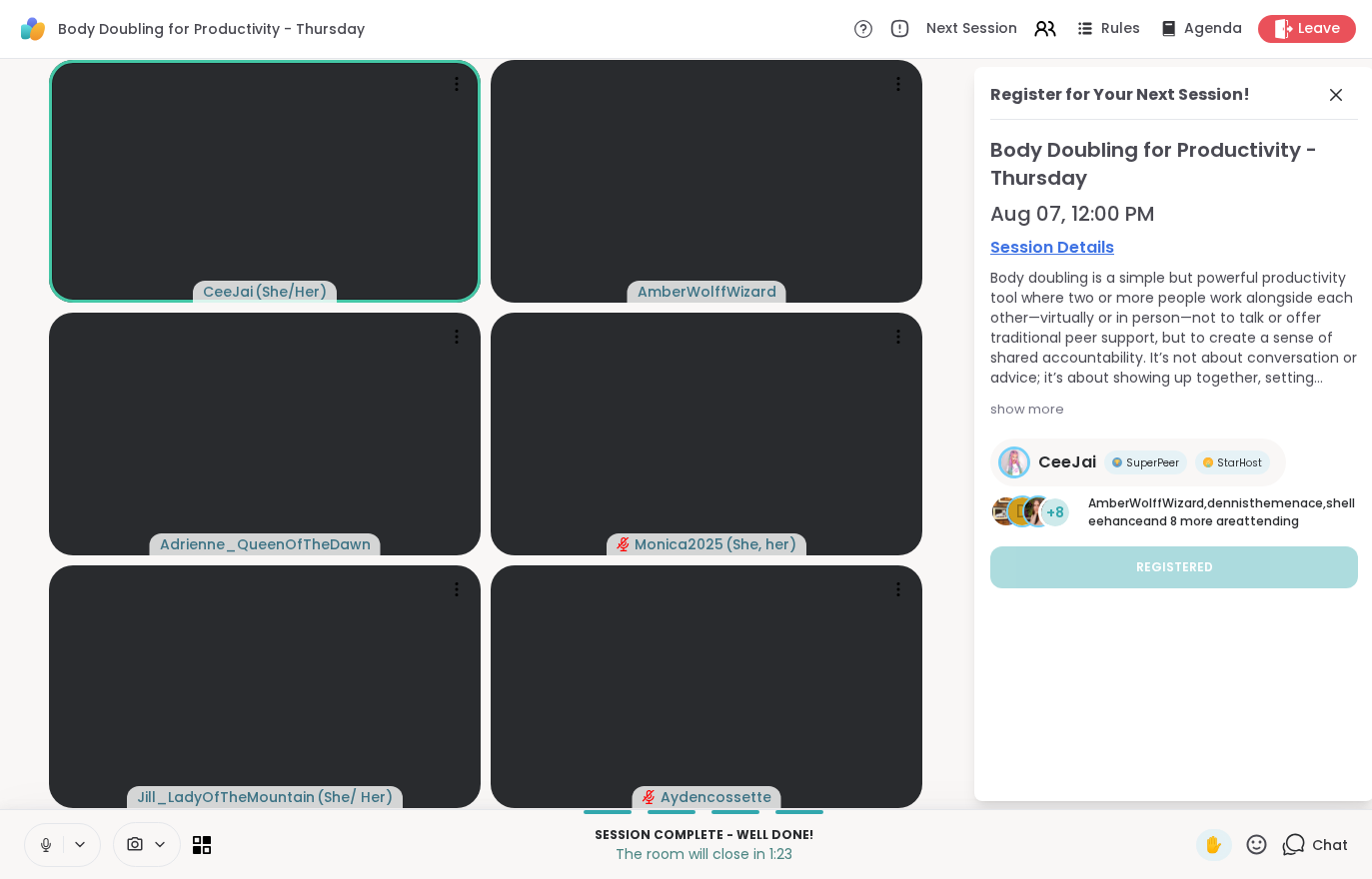 click on "Leave" at bounding box center (1319, 29) 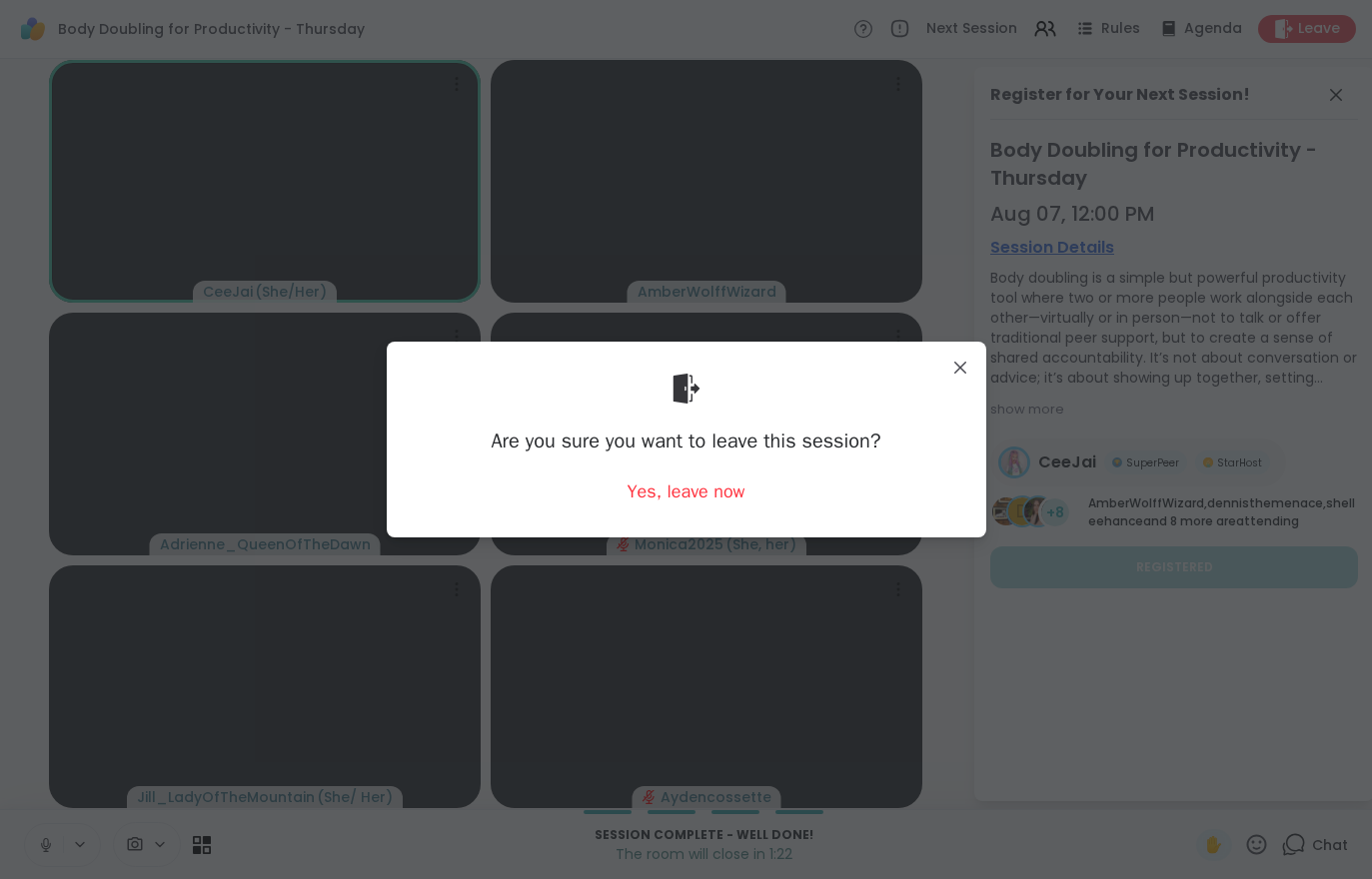 click on "Are you sure you want to leave this session?" at bounding box center [686, 441] 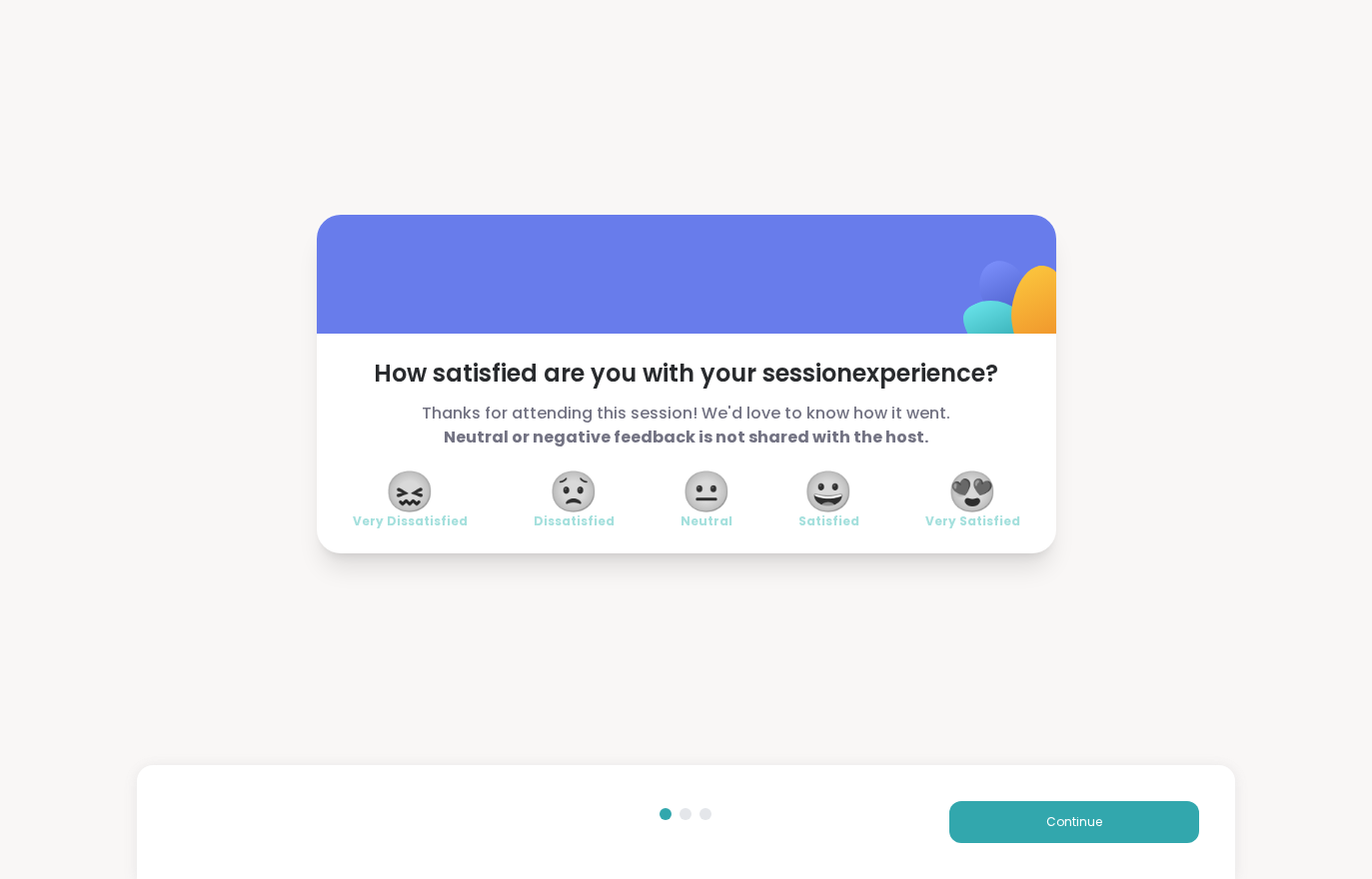 click on "Continue" at bounding box center (1074, 822) 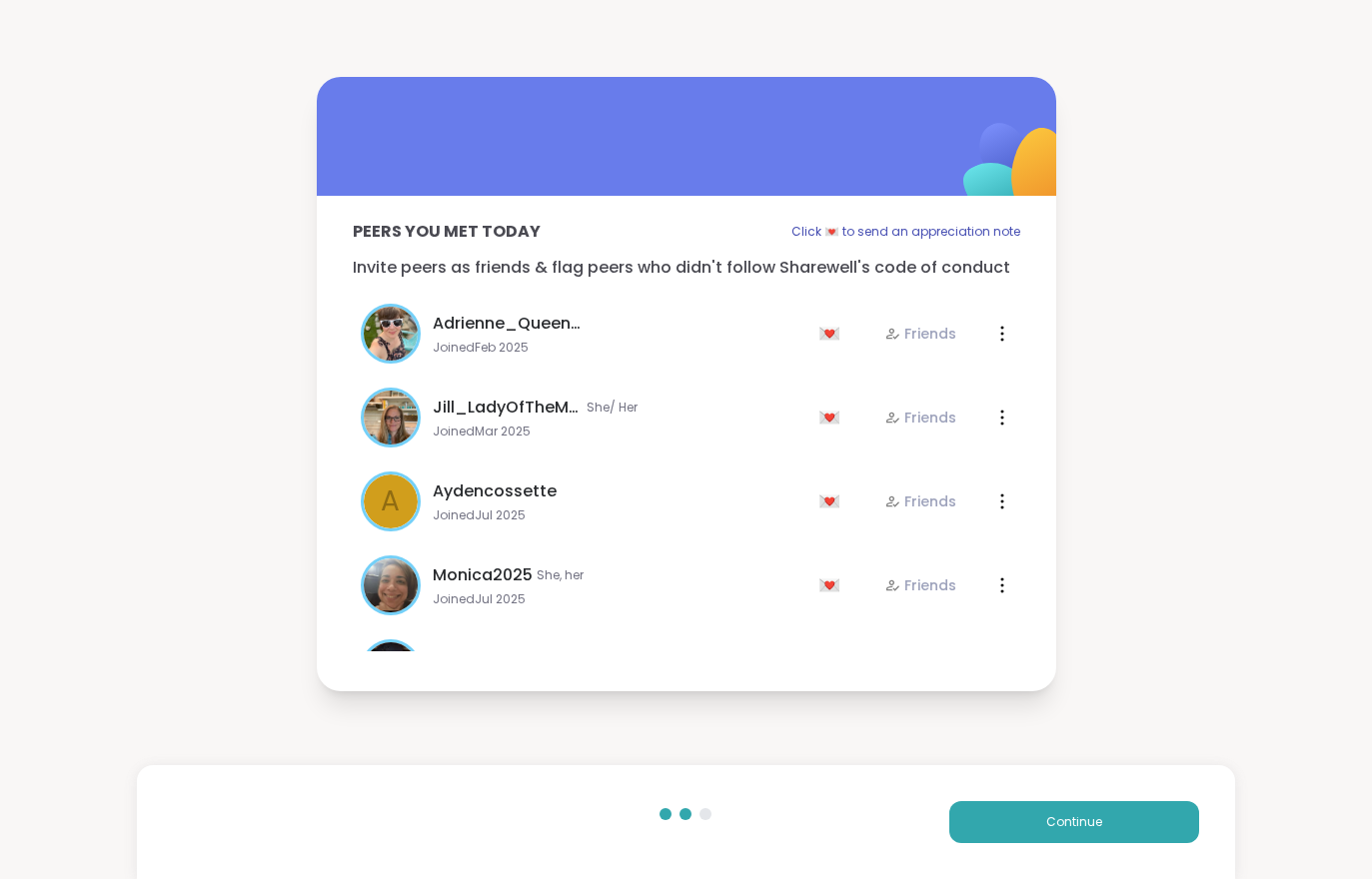 click on "Continue" at bounding box center (1074, 822) 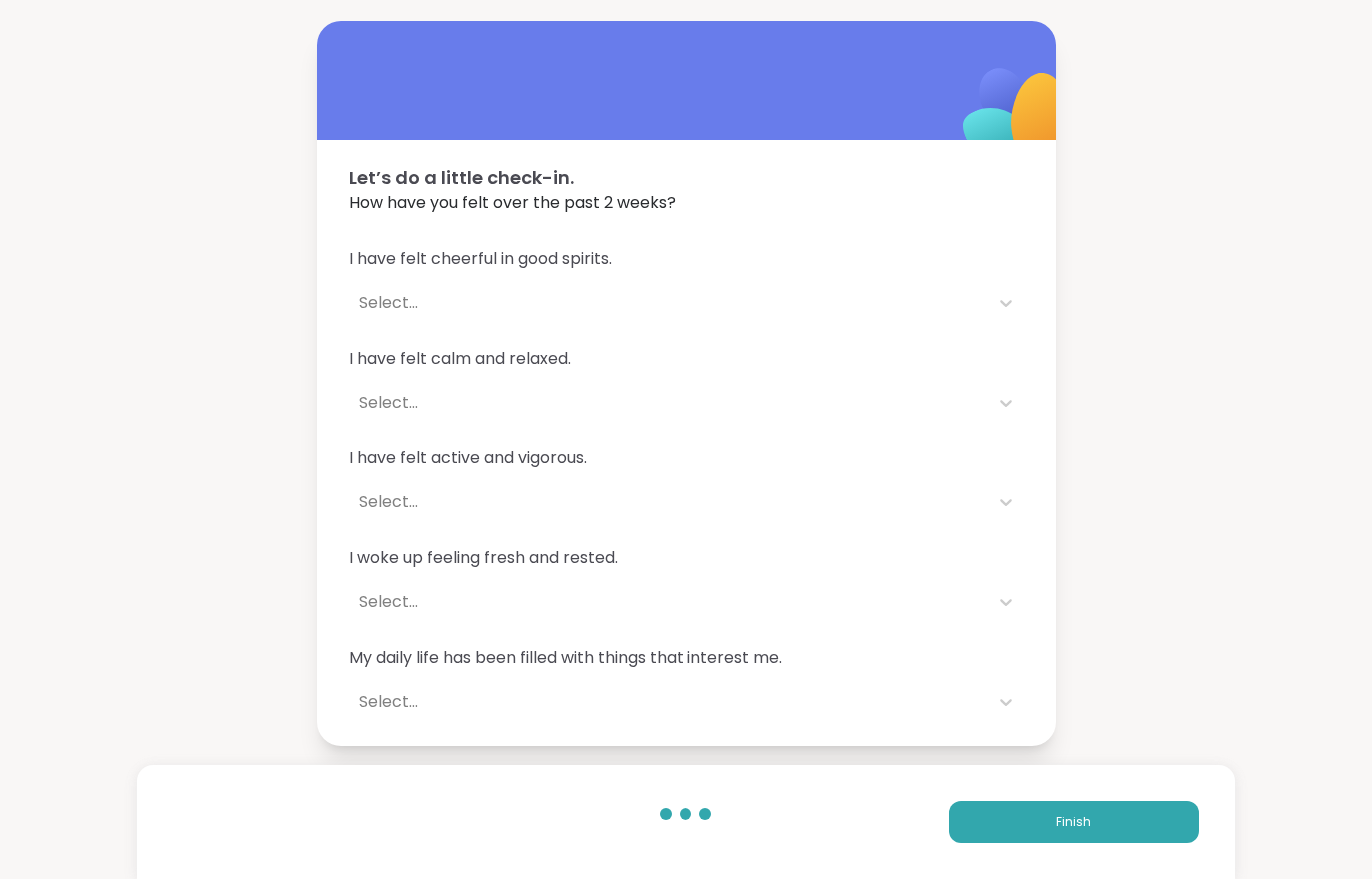 click on "Finish" at bounding box center [1074, 822] 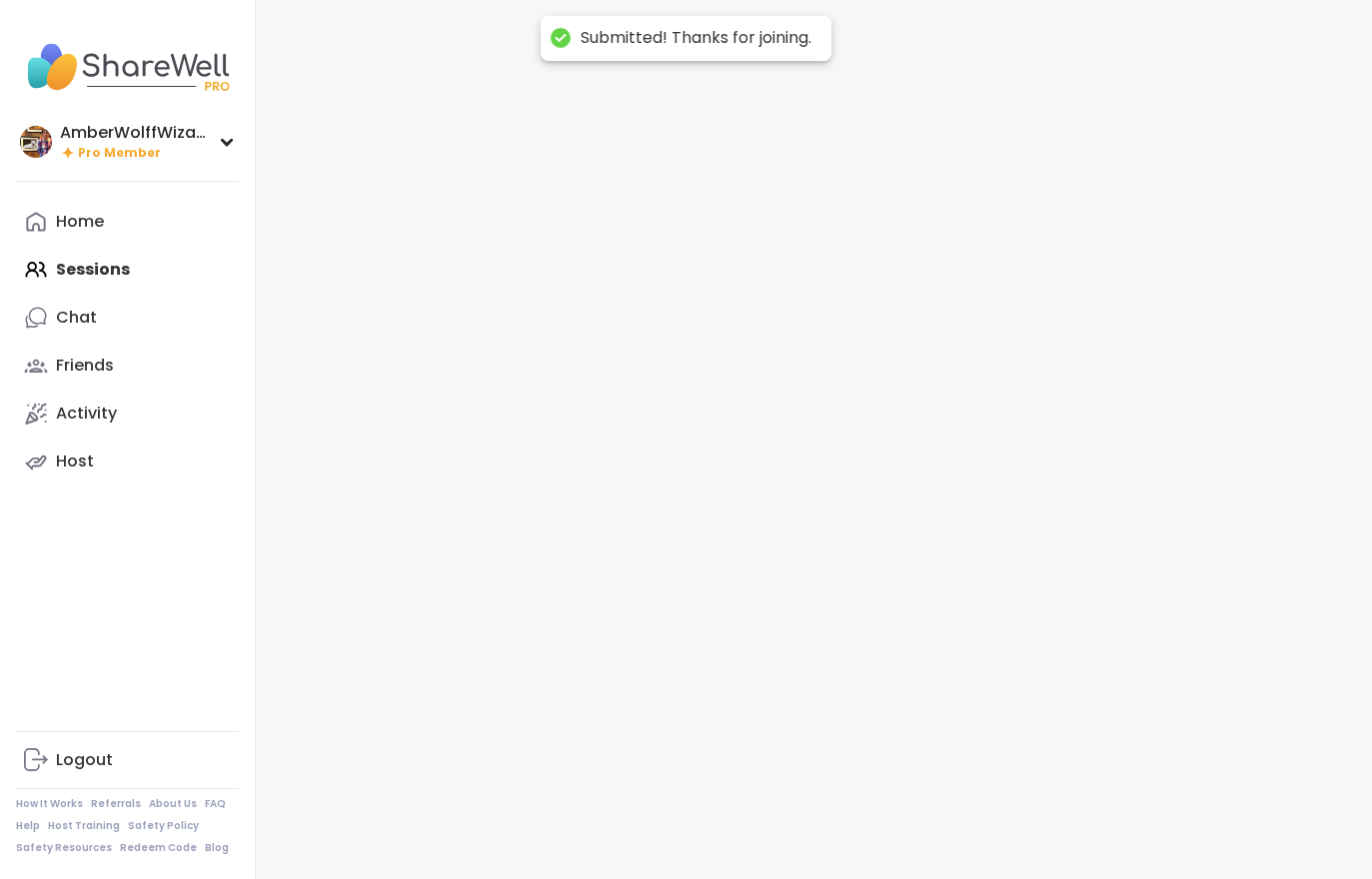 click at bounding box center [813, 440] 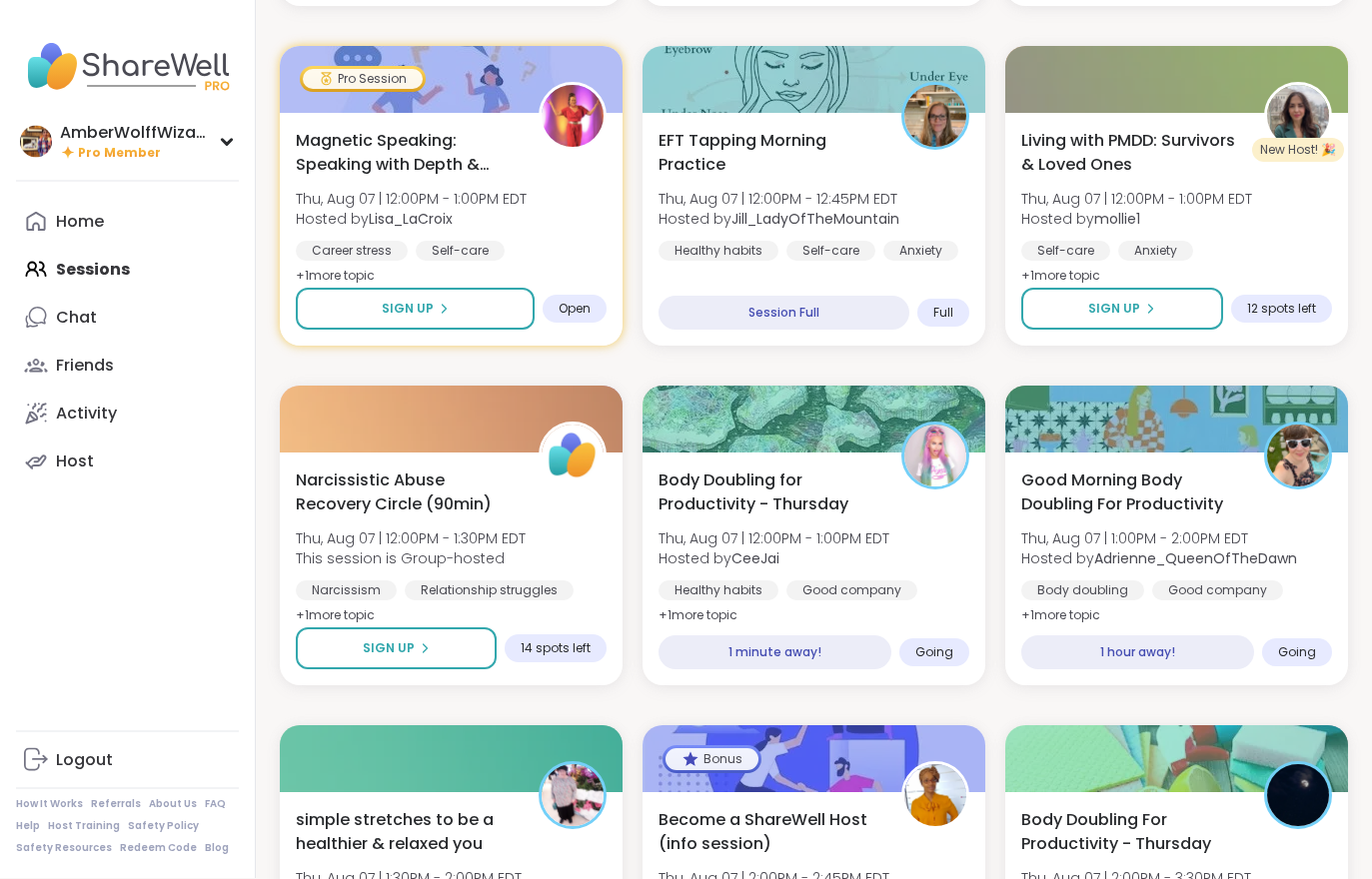 scroll, scrollTop: 603, scrollLeft: 0, axis: vertical 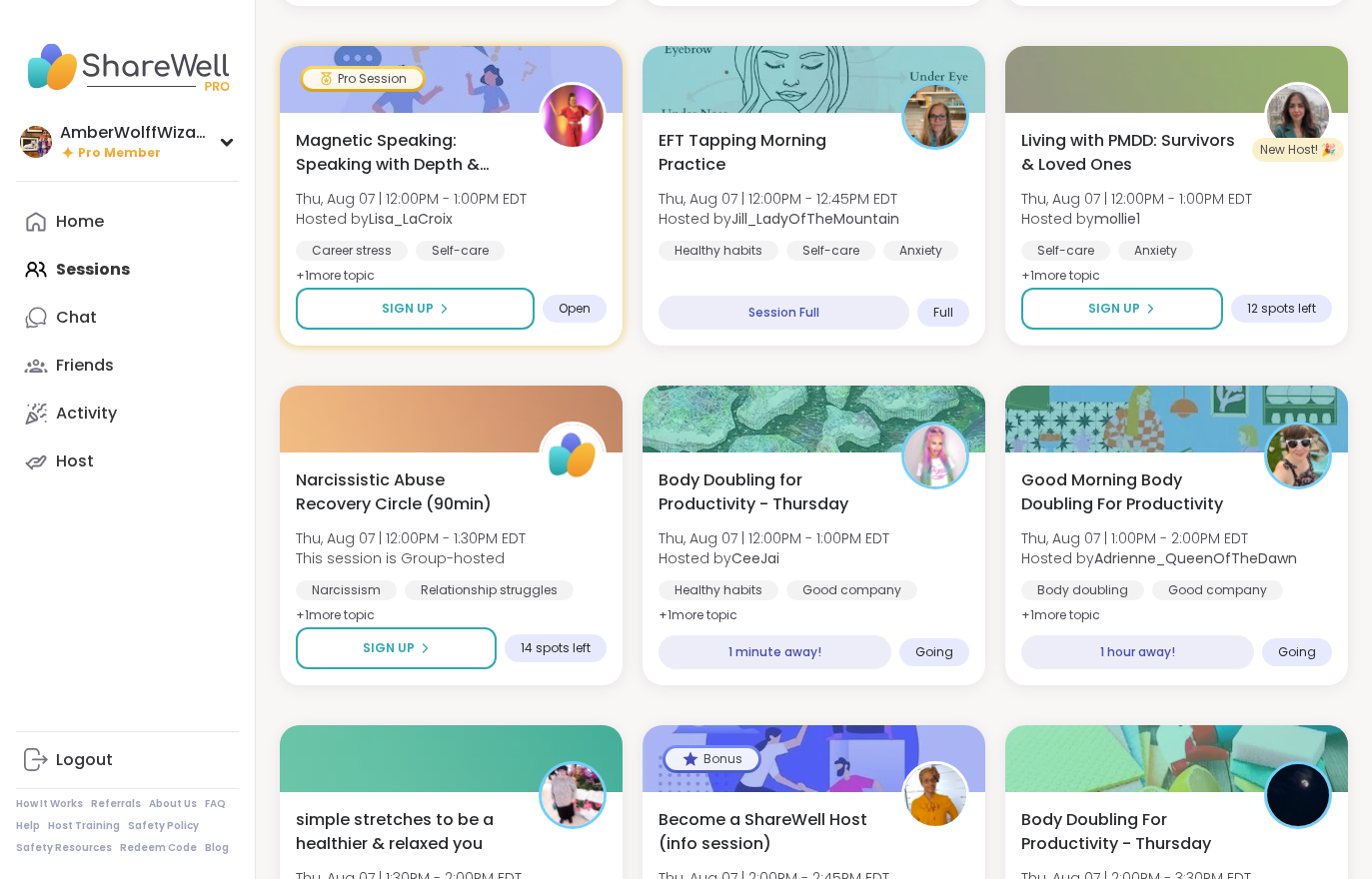 click on "Good company" at bounding box center [851, 590] 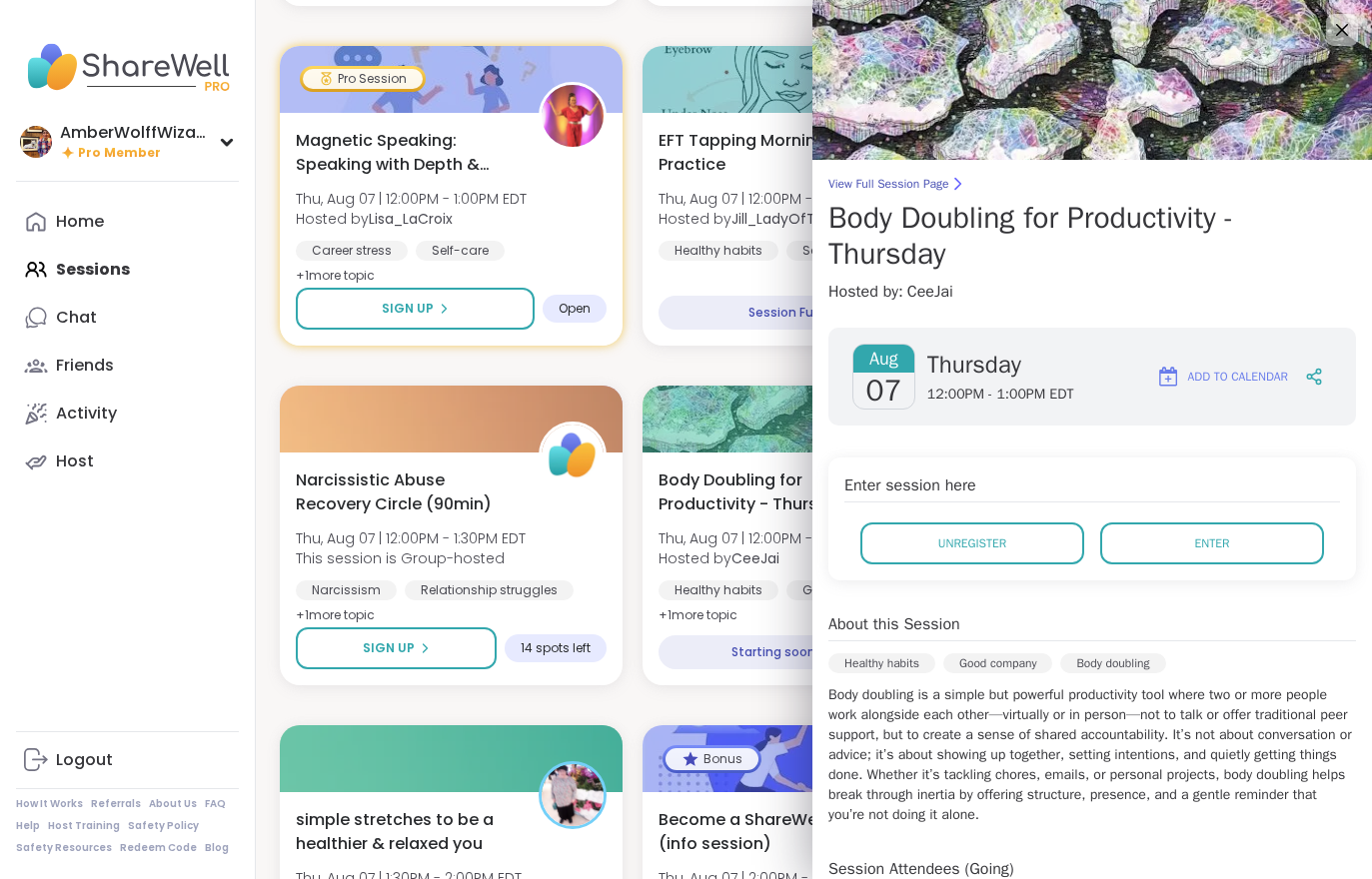 click on "Enter" at bounding box center (1212, 543) 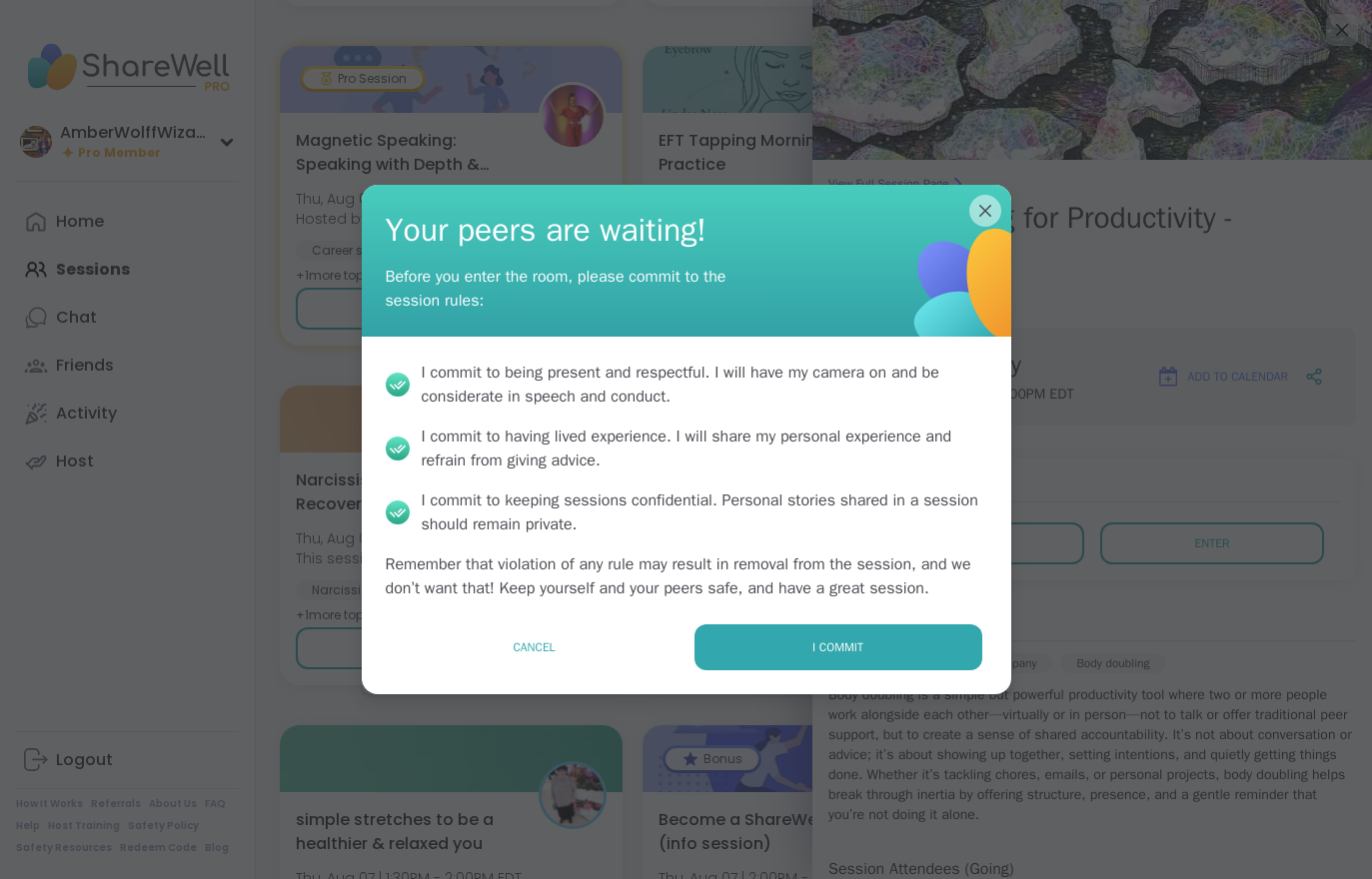 click on "I commit" at bounding box center (838, 647) 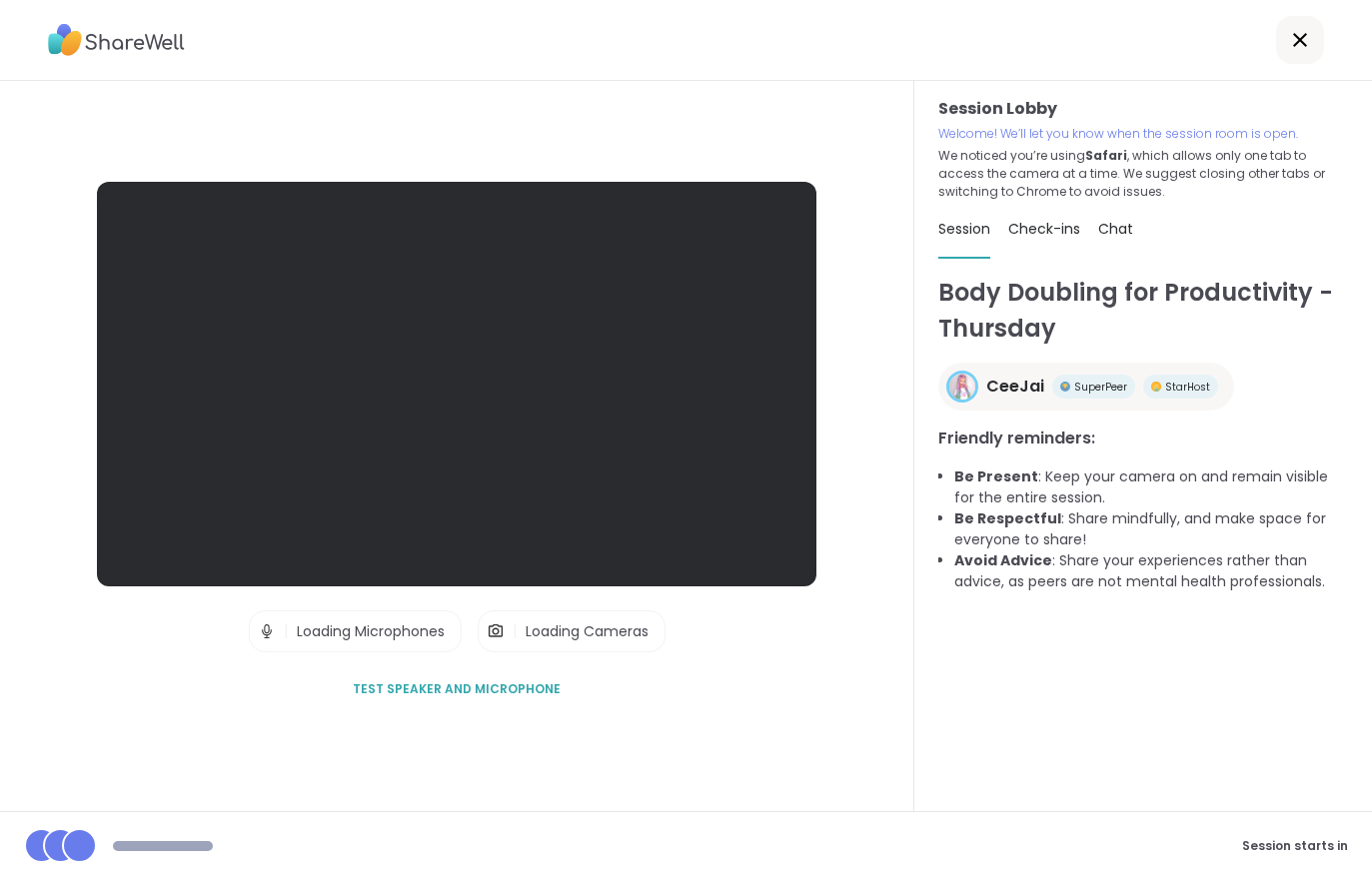 scroll, scrollTop: 0, scrollLeft: 0, axis: both 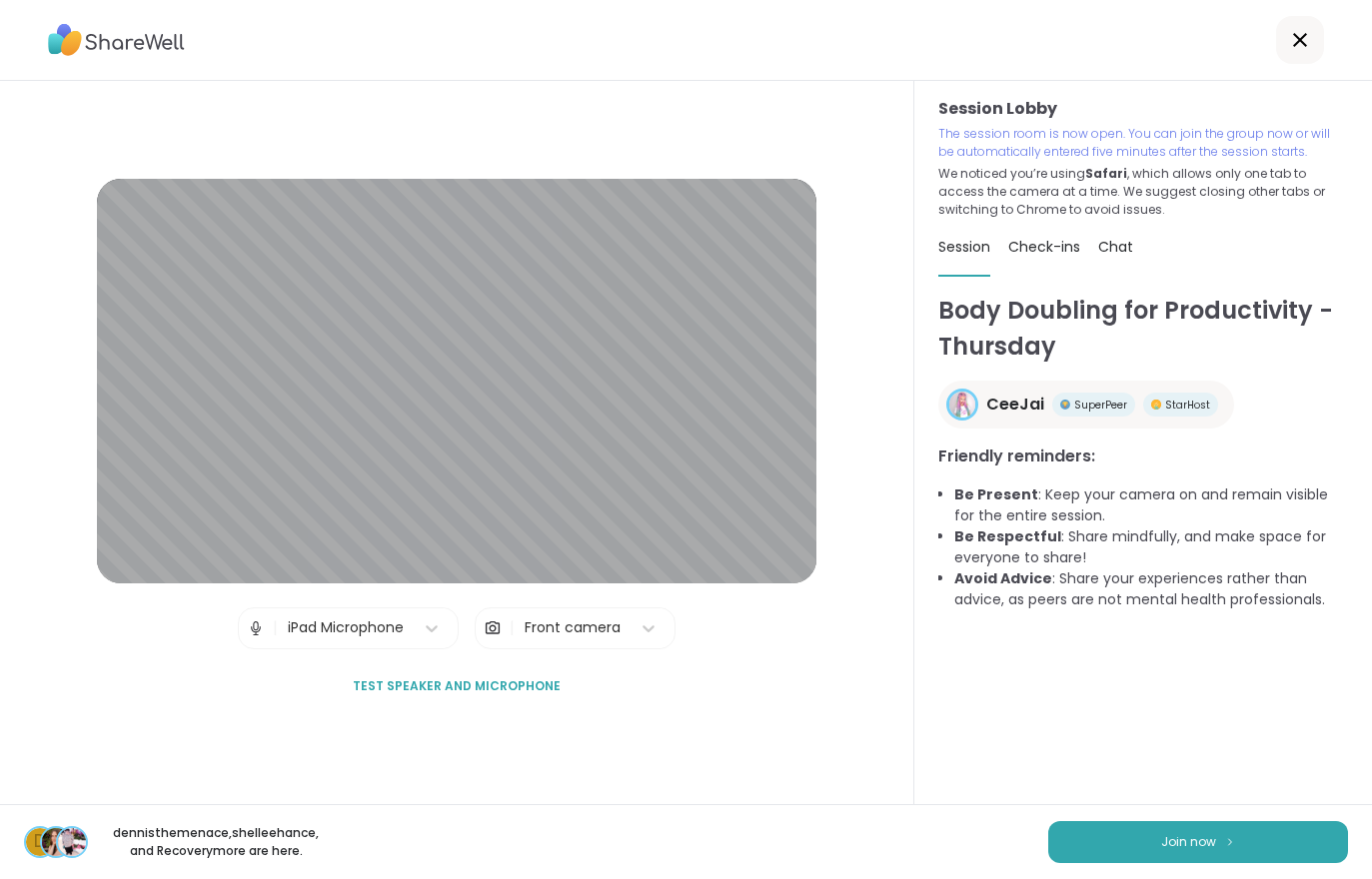 click on "Join now" at bounding box center (1198, 842) 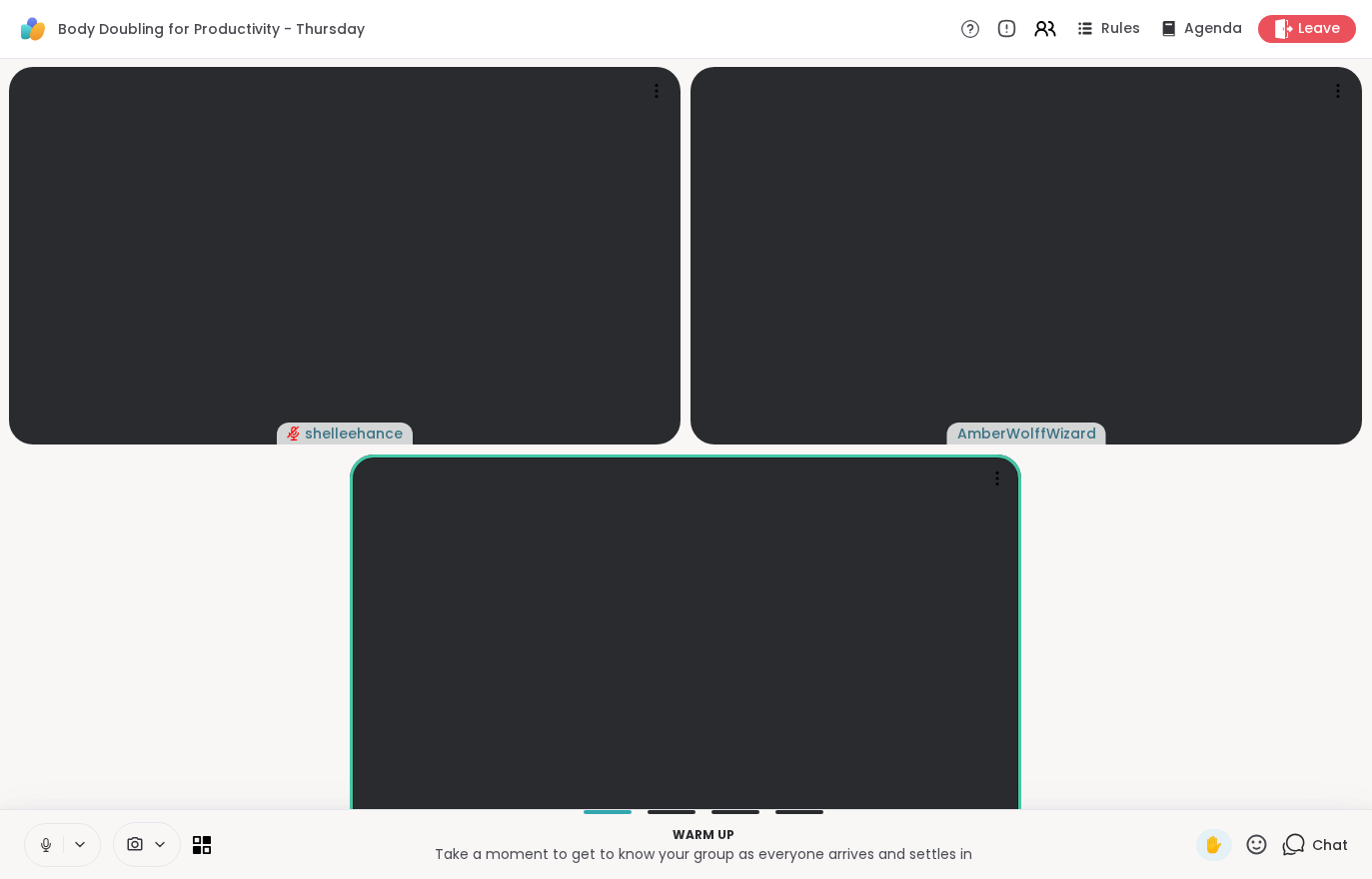 click 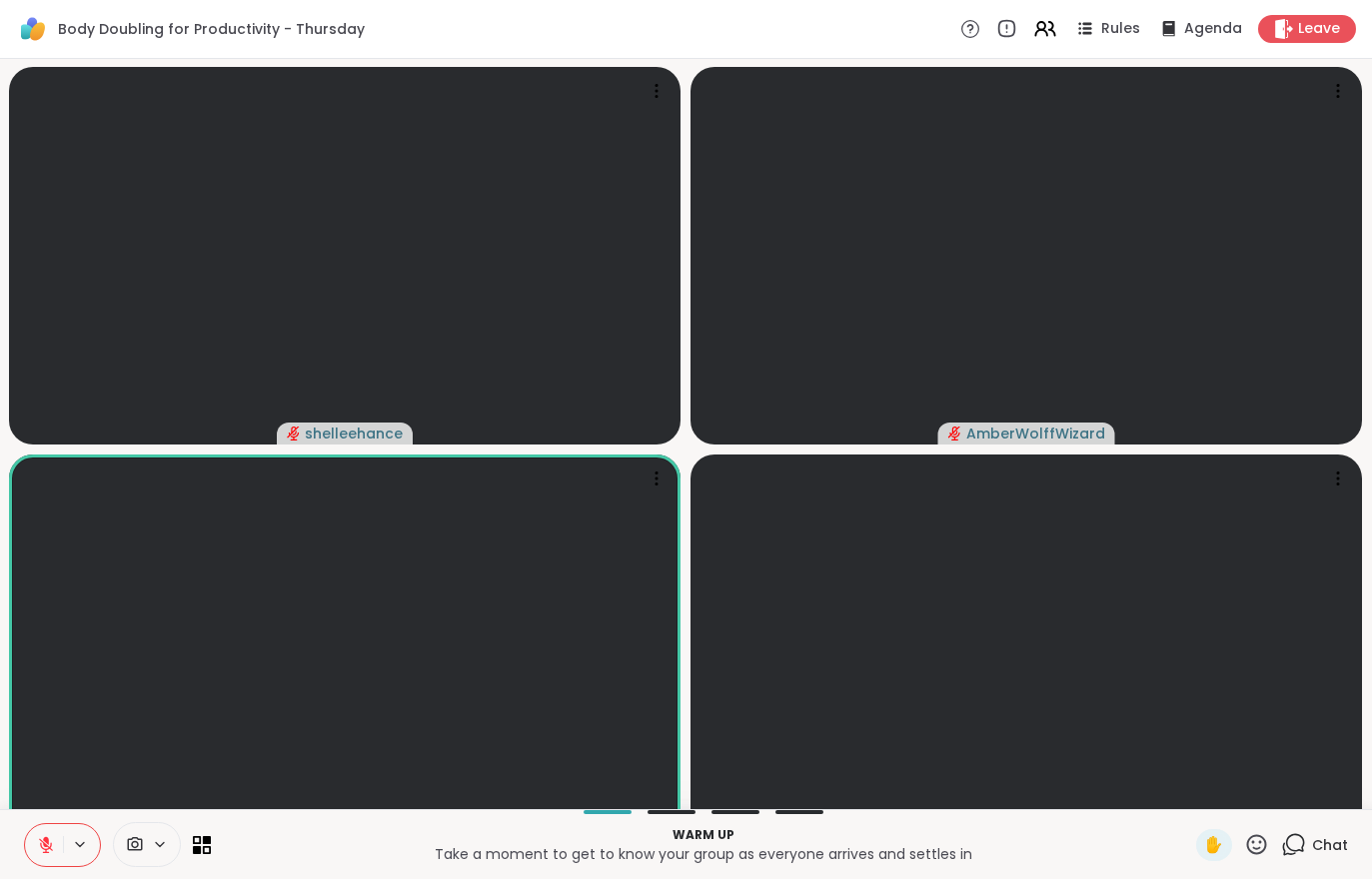 click on "Leave" at bounding box center [1319, 29] 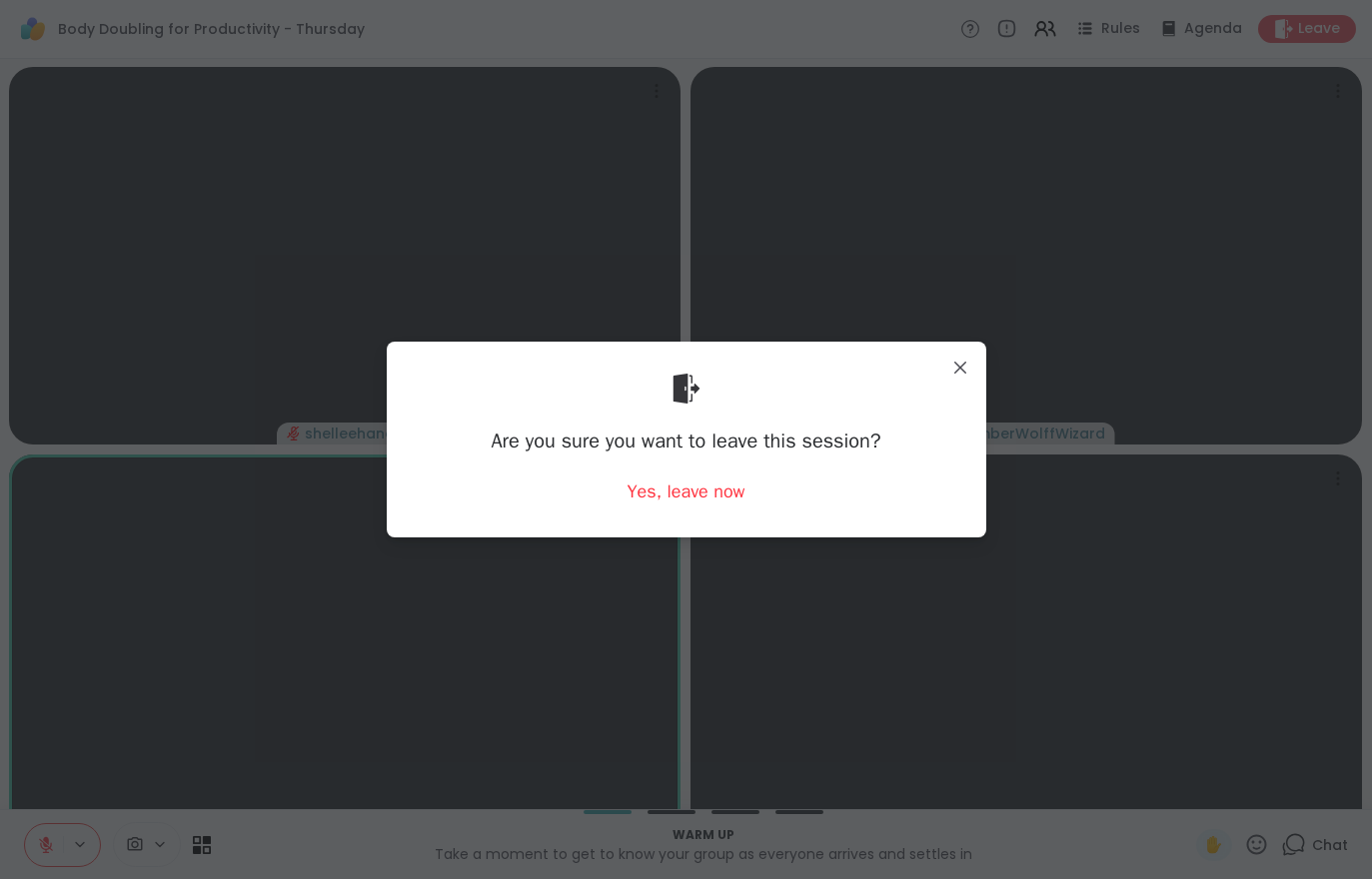 click on "Yes, leave now" at bounding box center [686, 491] 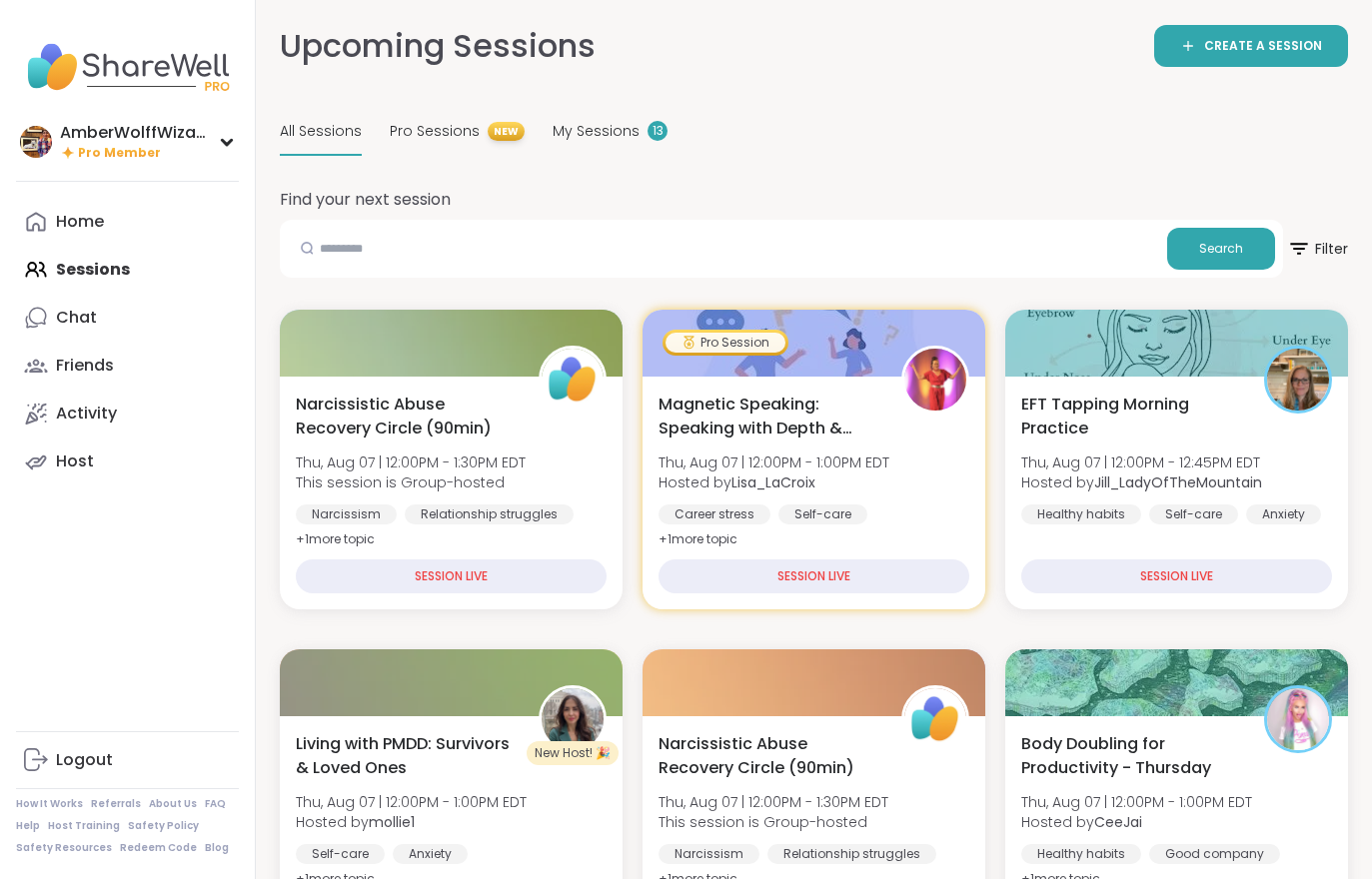 scroll, scrollTop: 31, scrollLeft: 0, axis: vertical 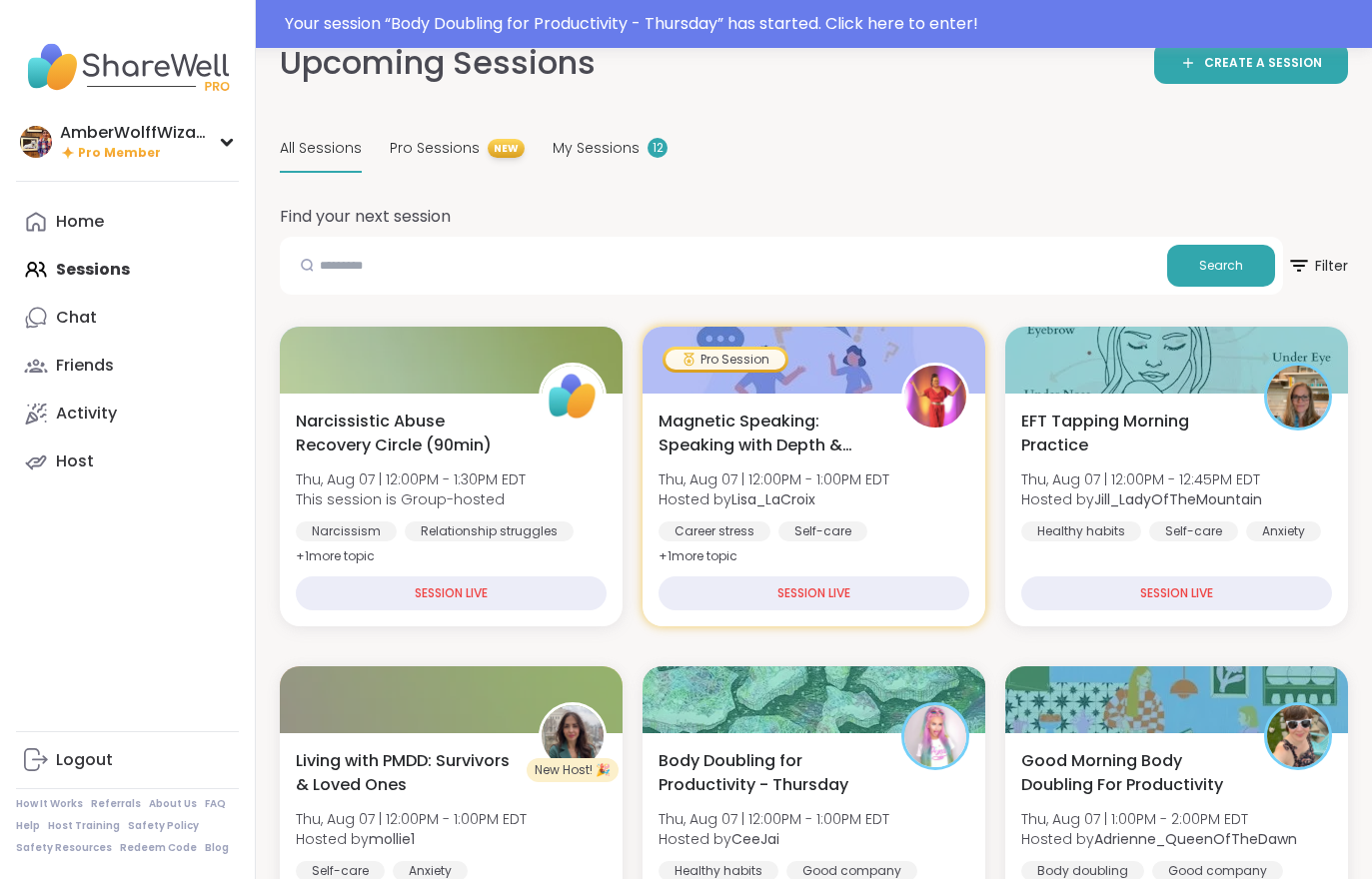click on "Your session “ Body Doubling for Productivity - Thursday ” has started. Click here to enter!" at bounding box center [822, 24] 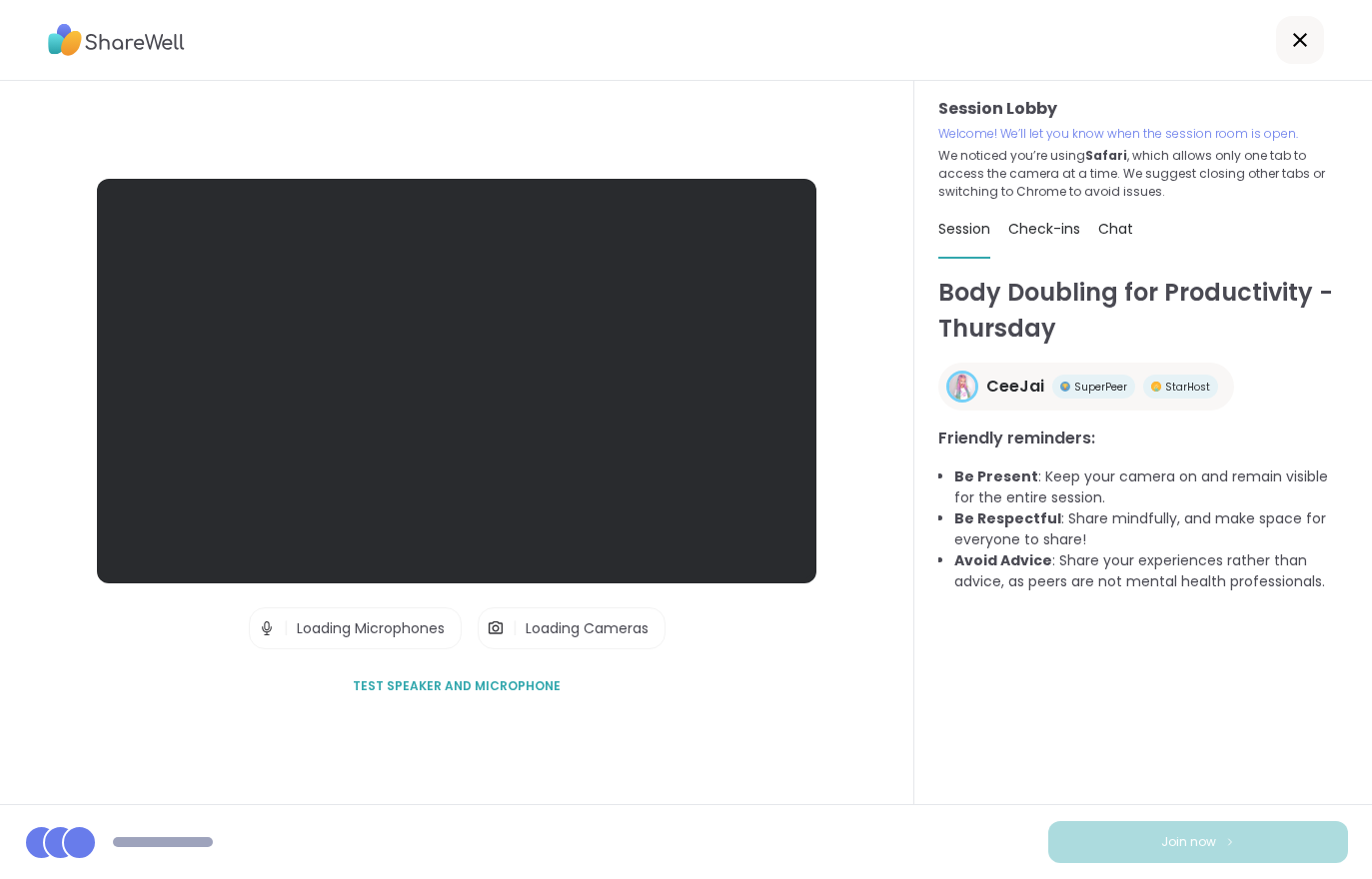 scroll, scrollTop: 0, scrollLeft: 0, axis: both 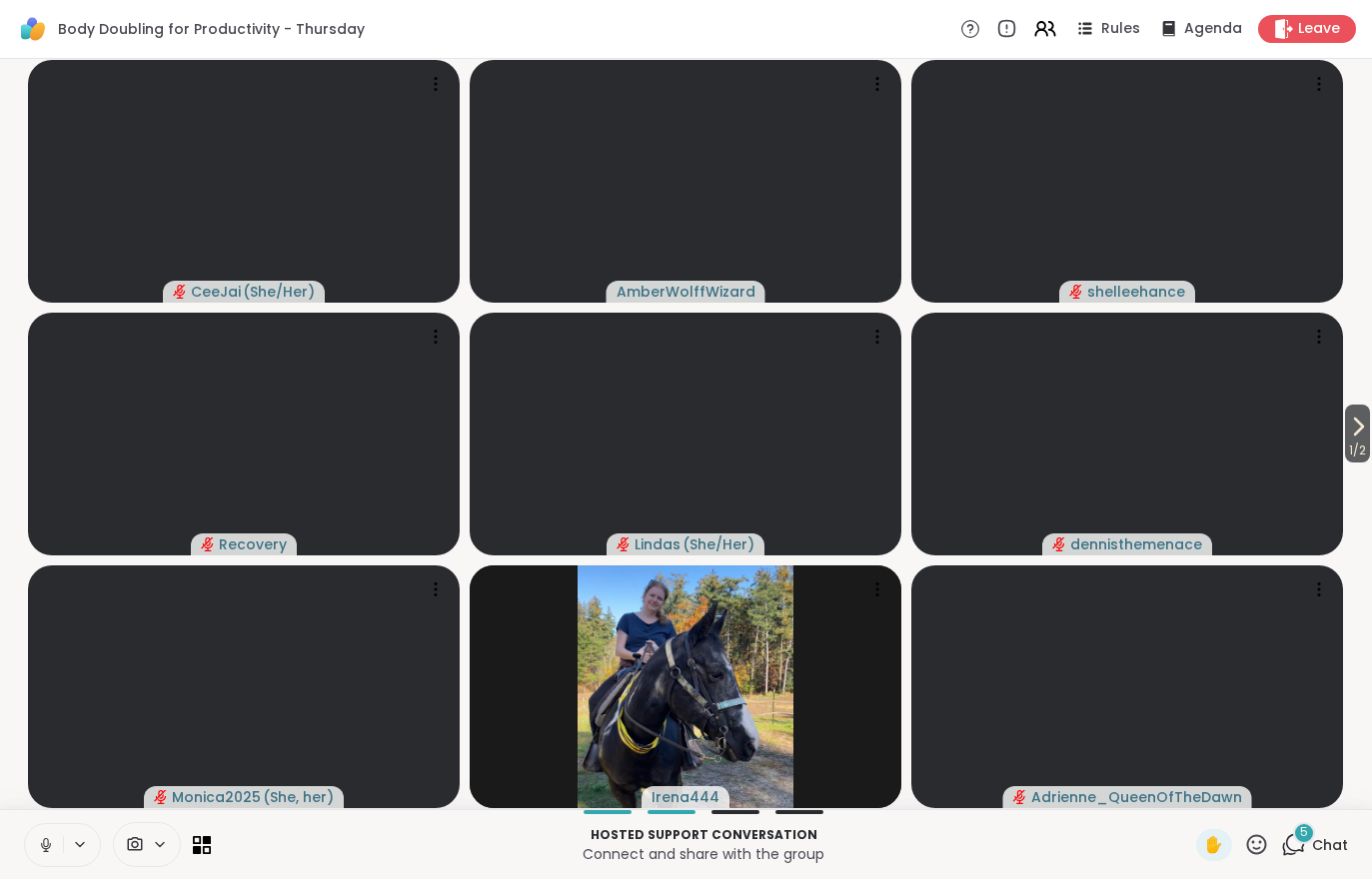 click at bounding box center (1127, 434) 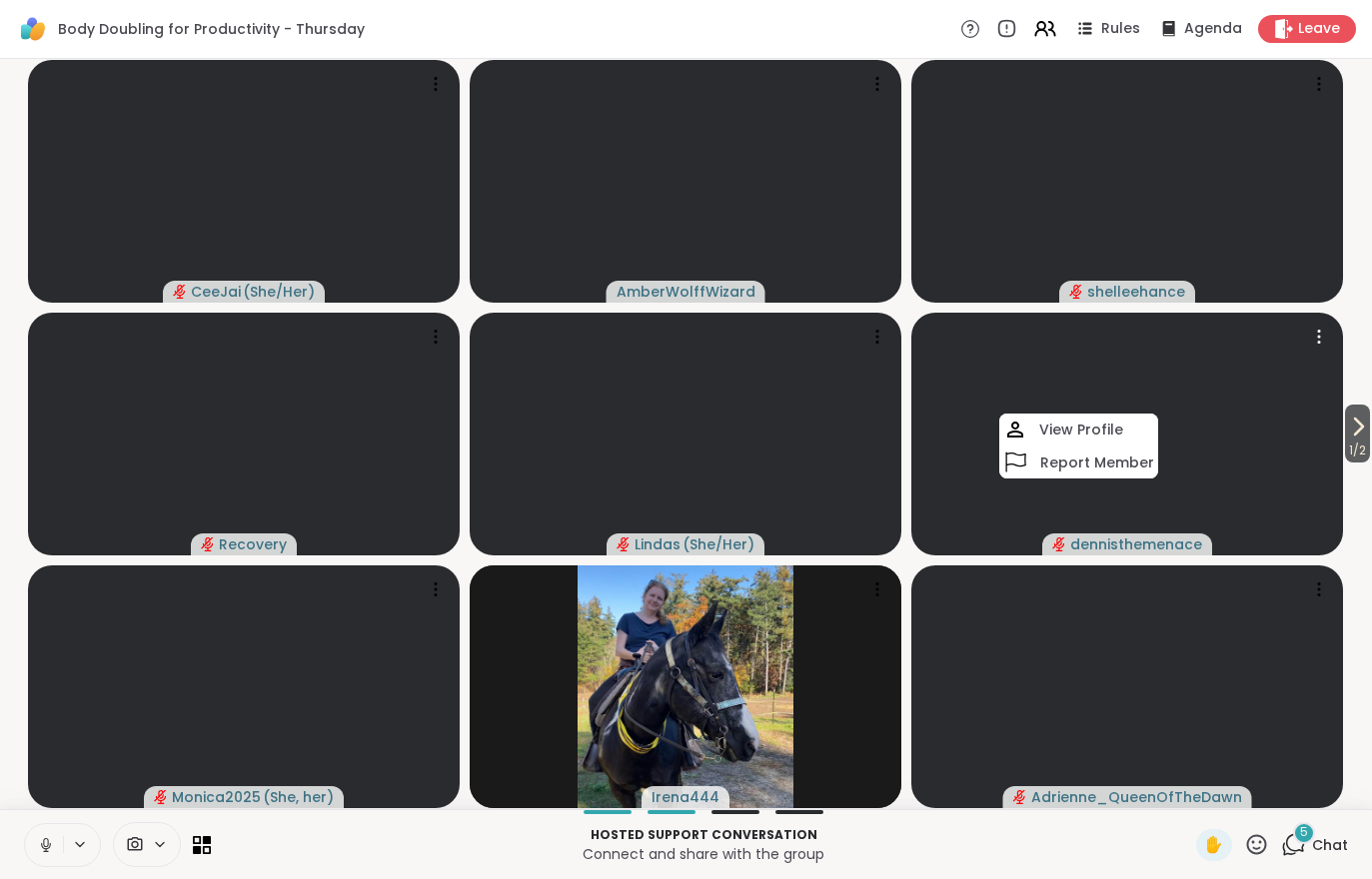 click on "Connect and share with the group" at bounding box center [703, 854] 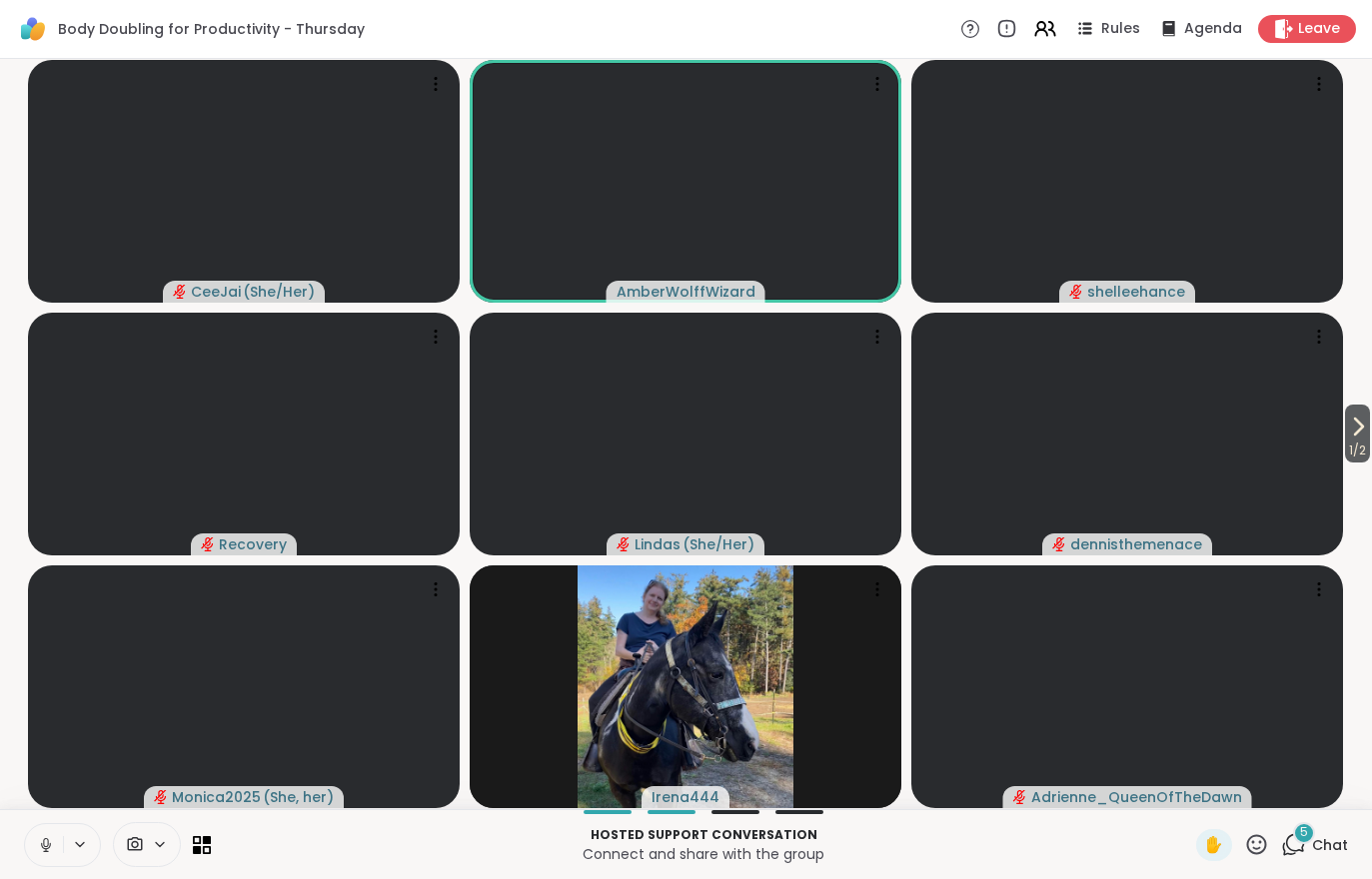 click on "Chat" at bounding box center (1330, 845) 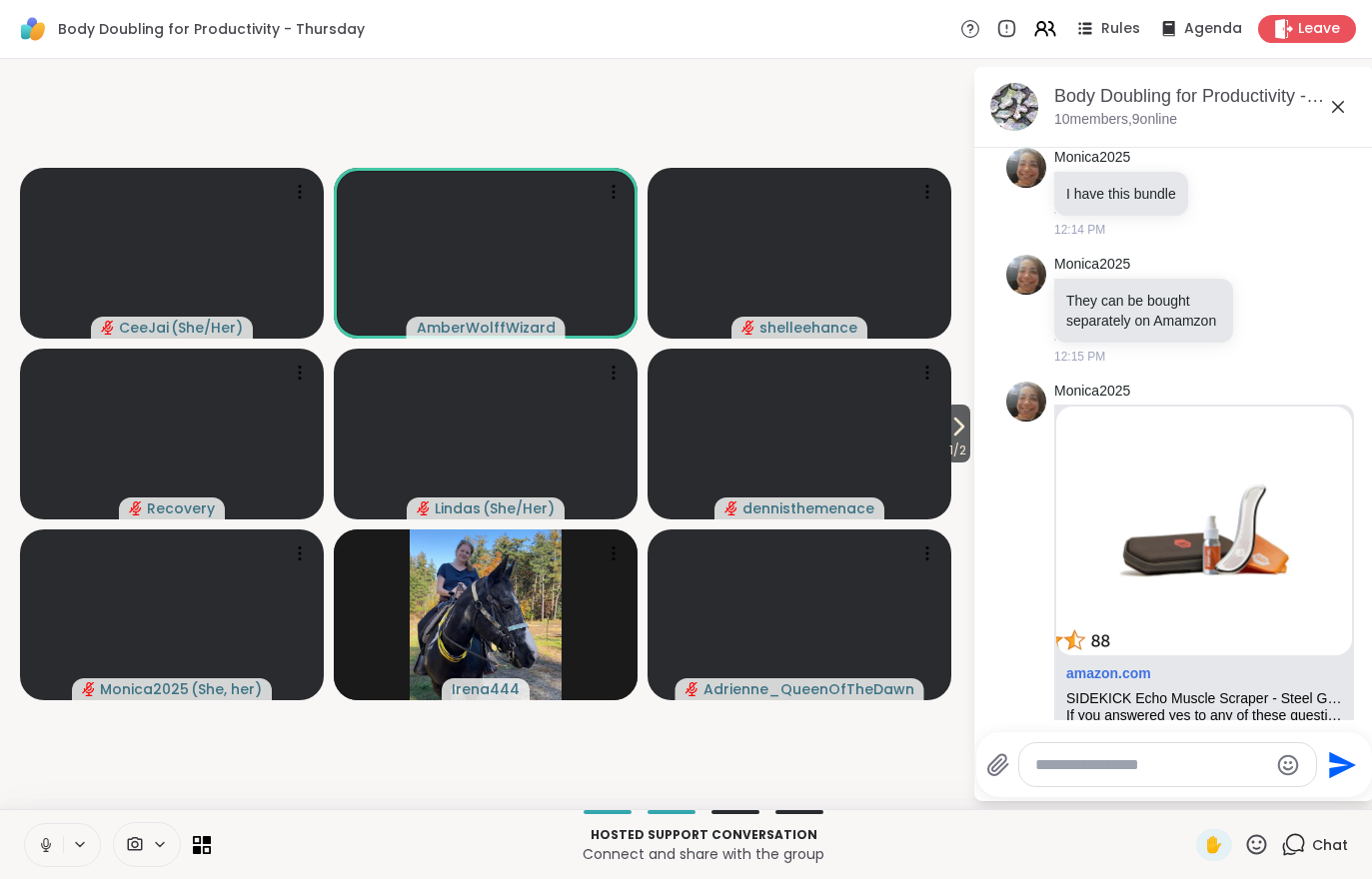 scroll, scrollTop: 1751, scrollLeft: 0, axis: vertical 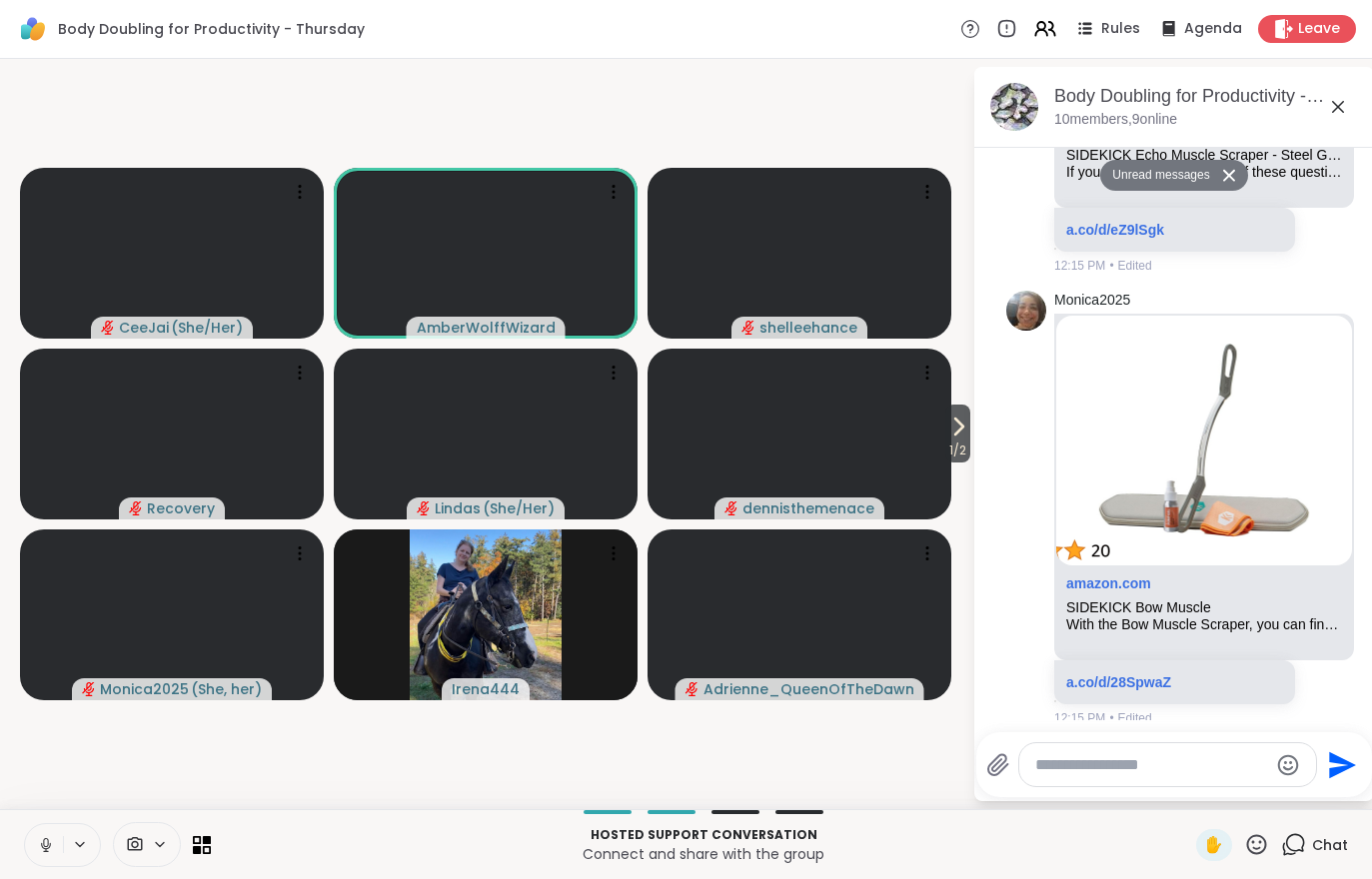 click on "1  /  2" at bounding box center (957, 450) 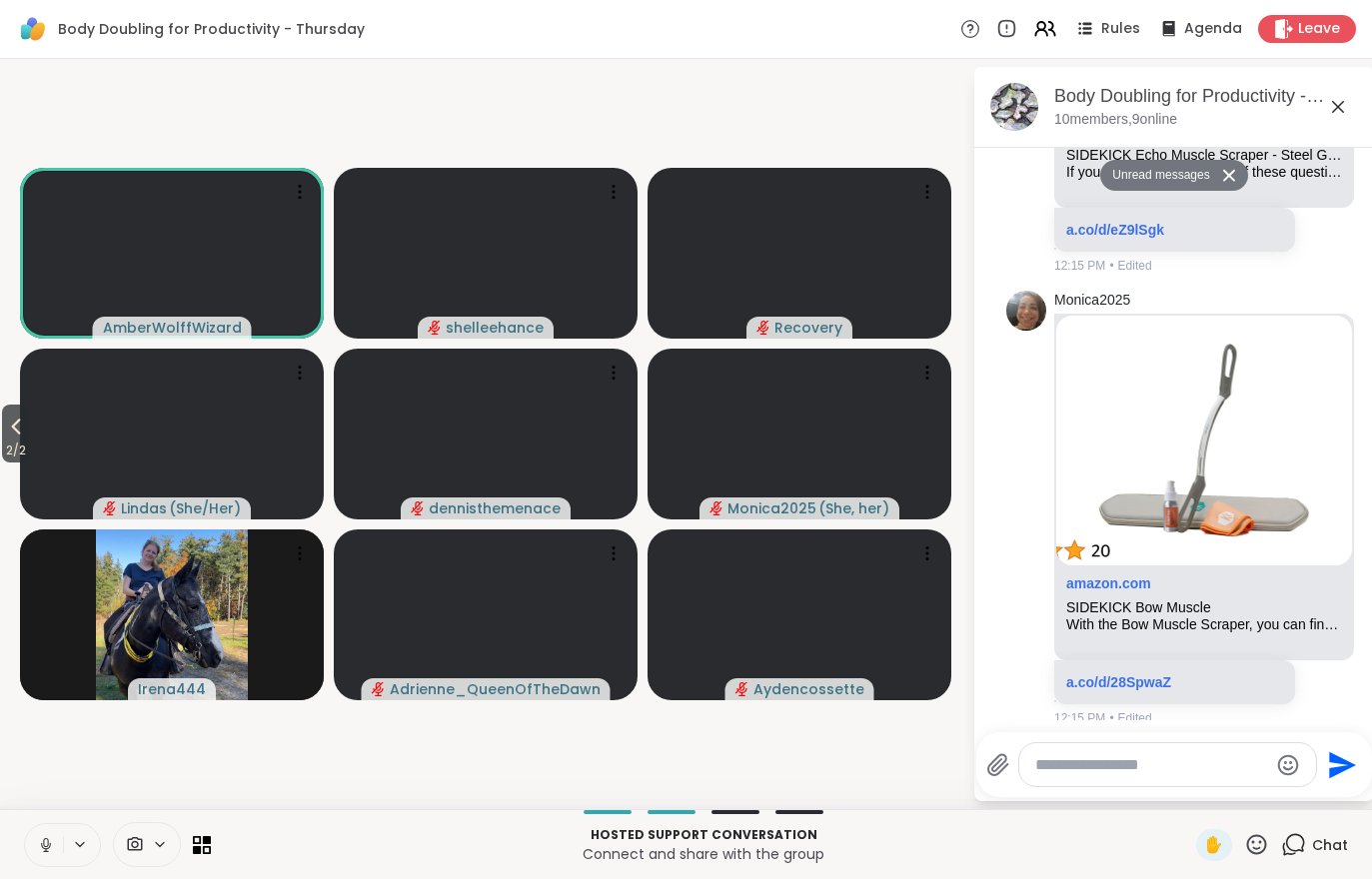 click 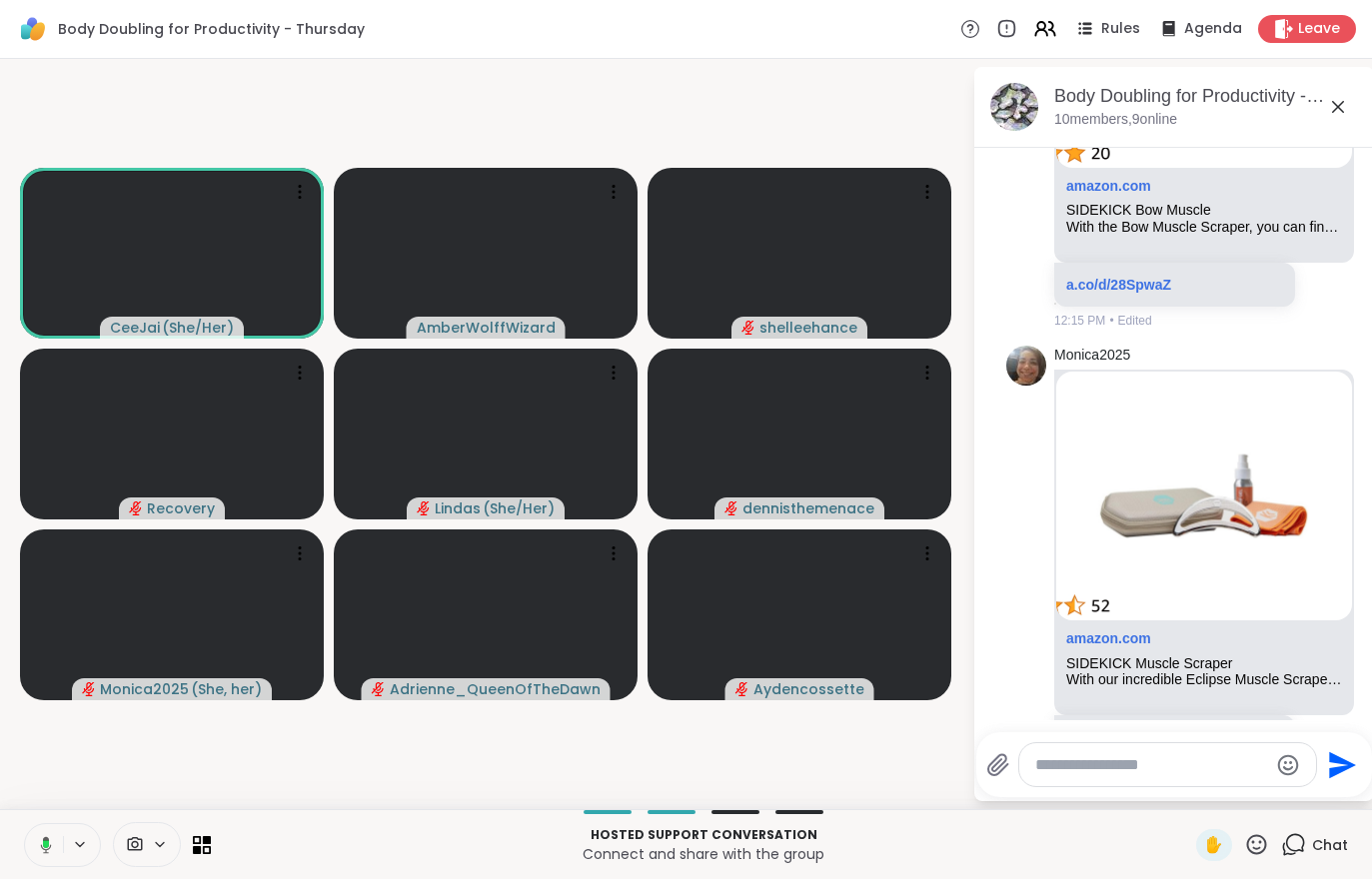 scroll, scrollTop: 2182, scrollLeft: 0, axis: vertical 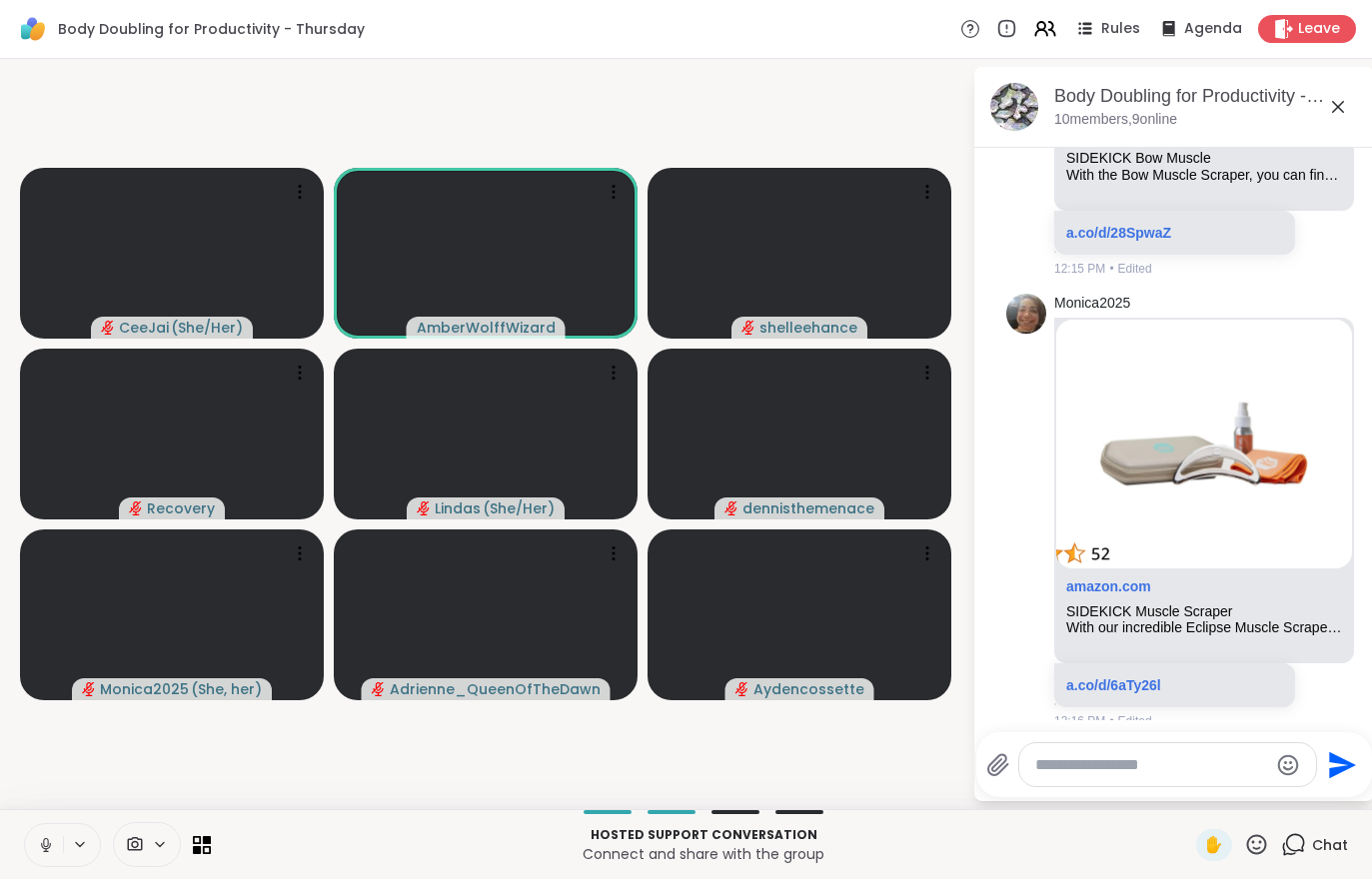 click at bounding box center (44, 845) 